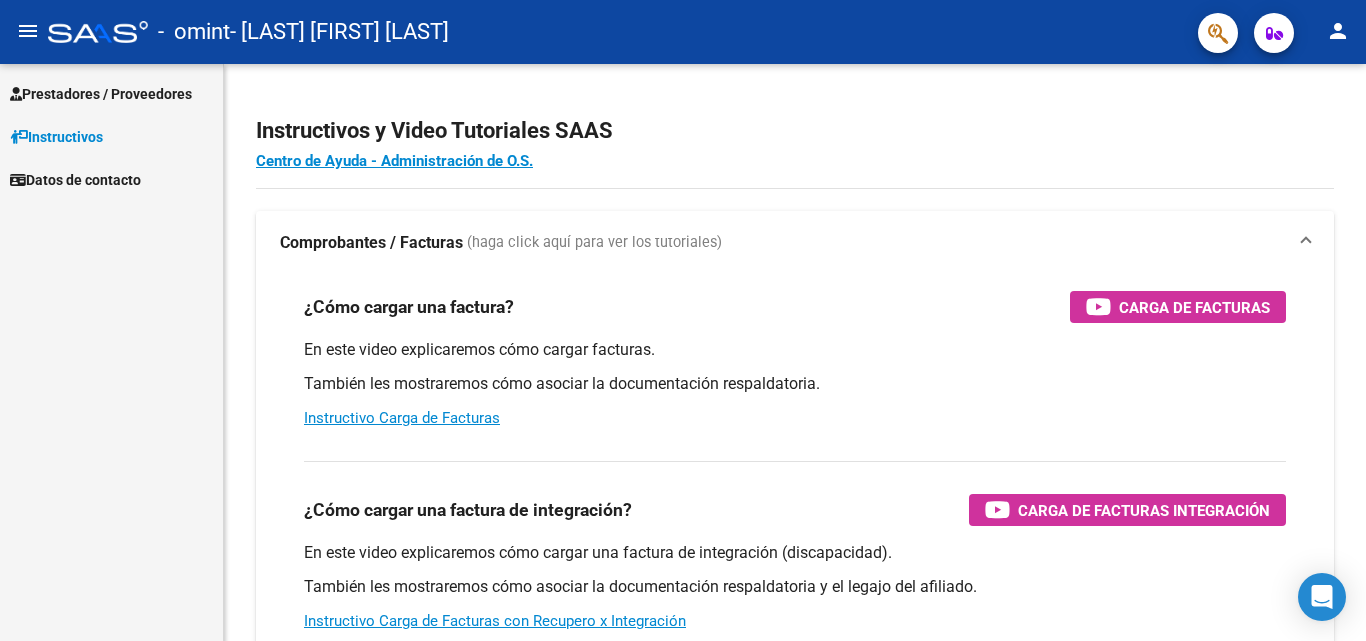 scroll, scrollTop: 0, scrollLeft: 0, axis: both 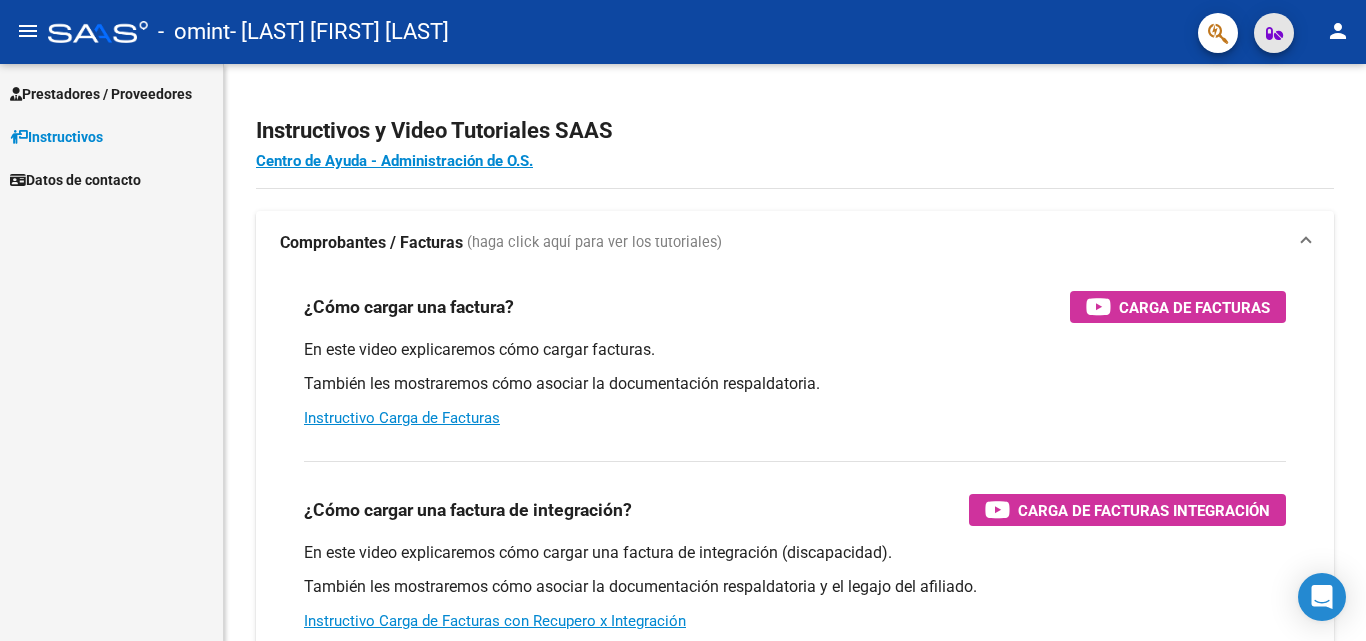 click 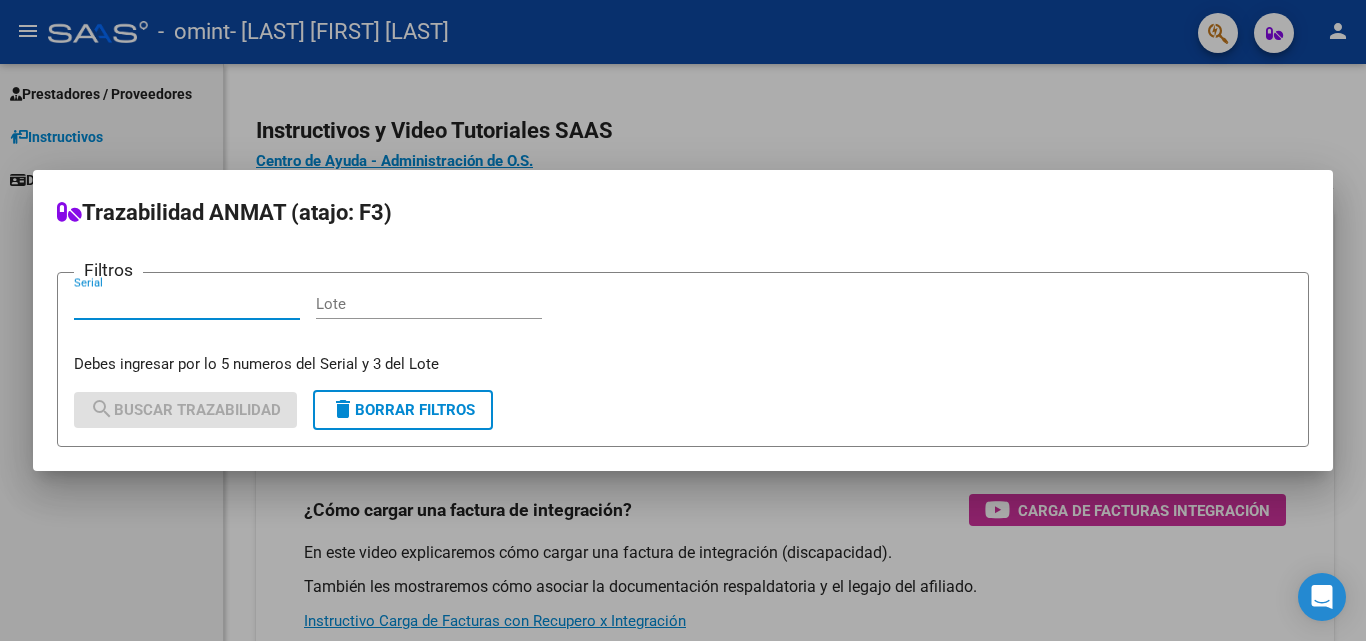 click at bounding box center (683, 320) 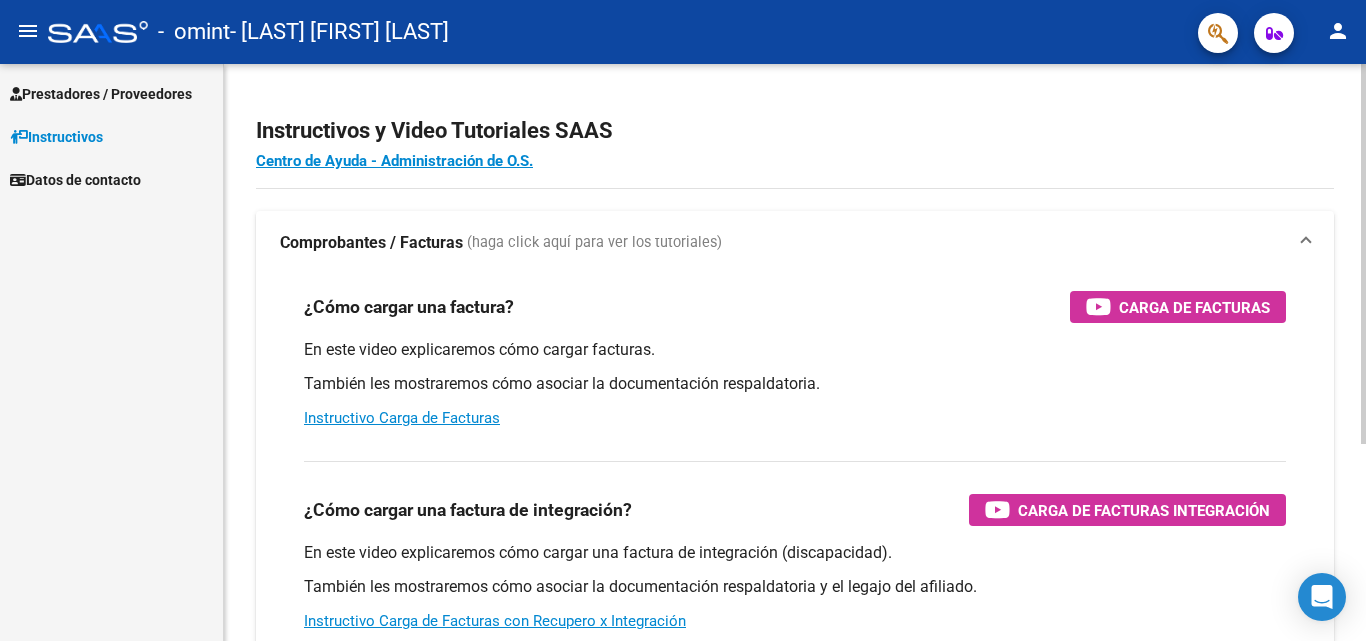 scroll, scrollTop: 300, scrollLeft: 0, axis: vertical 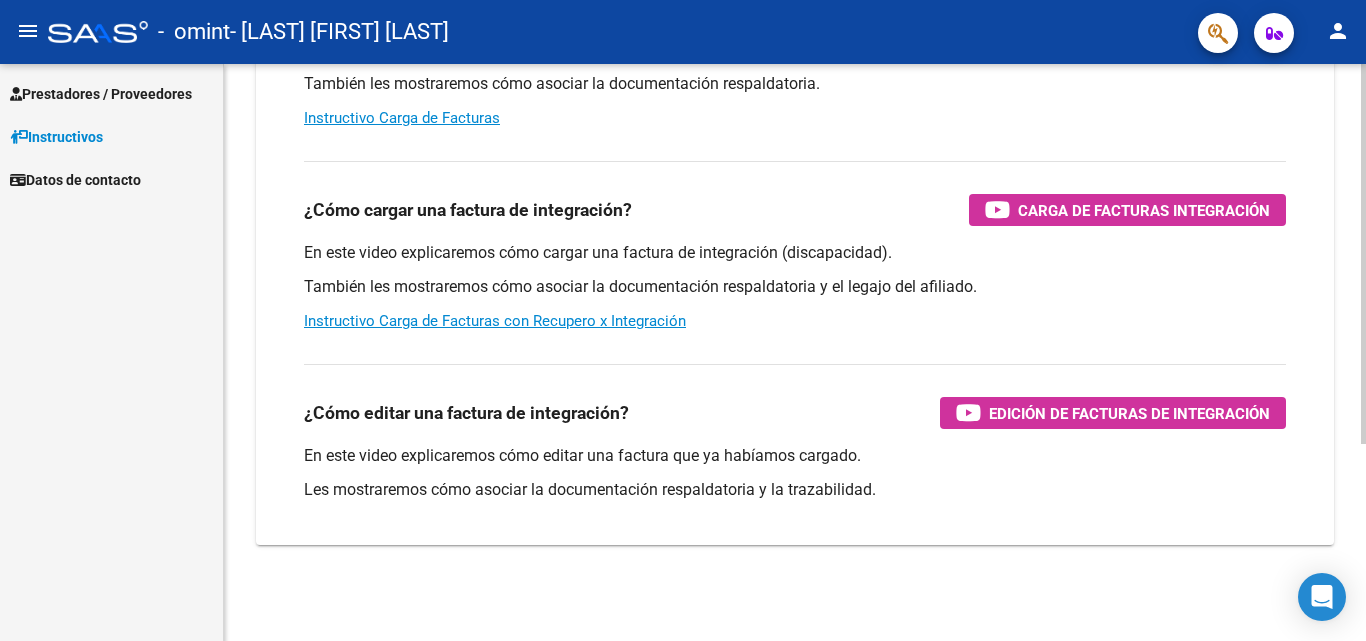 click 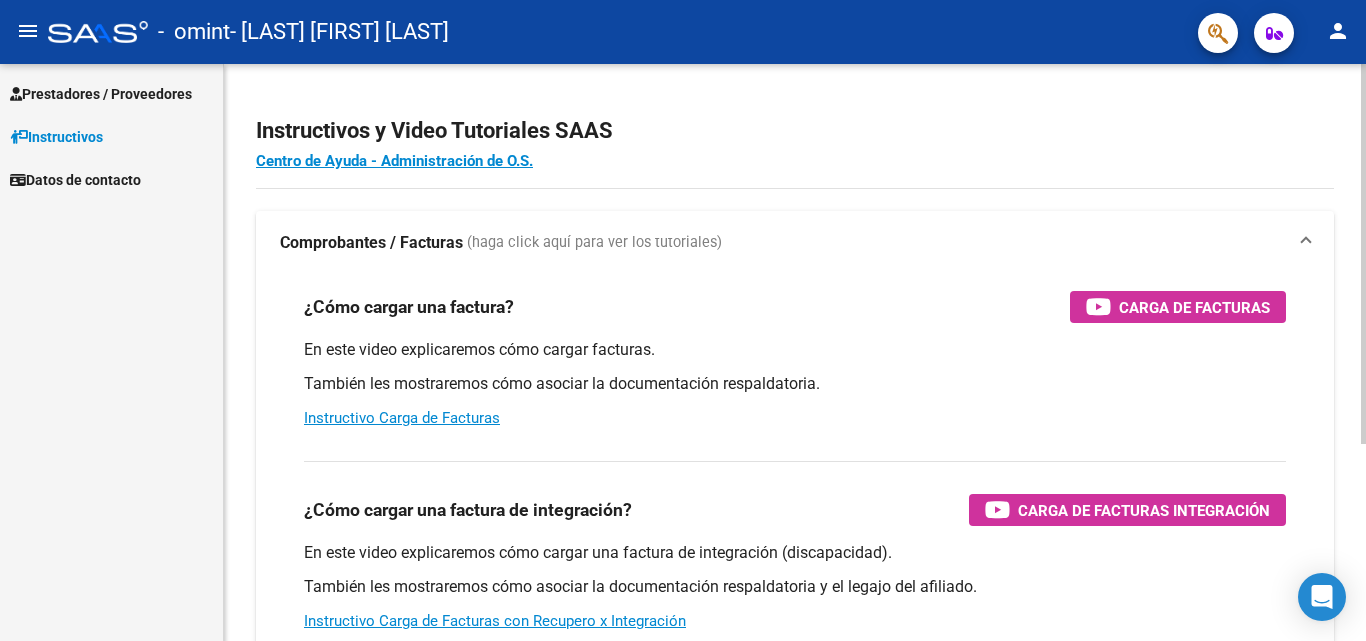 click 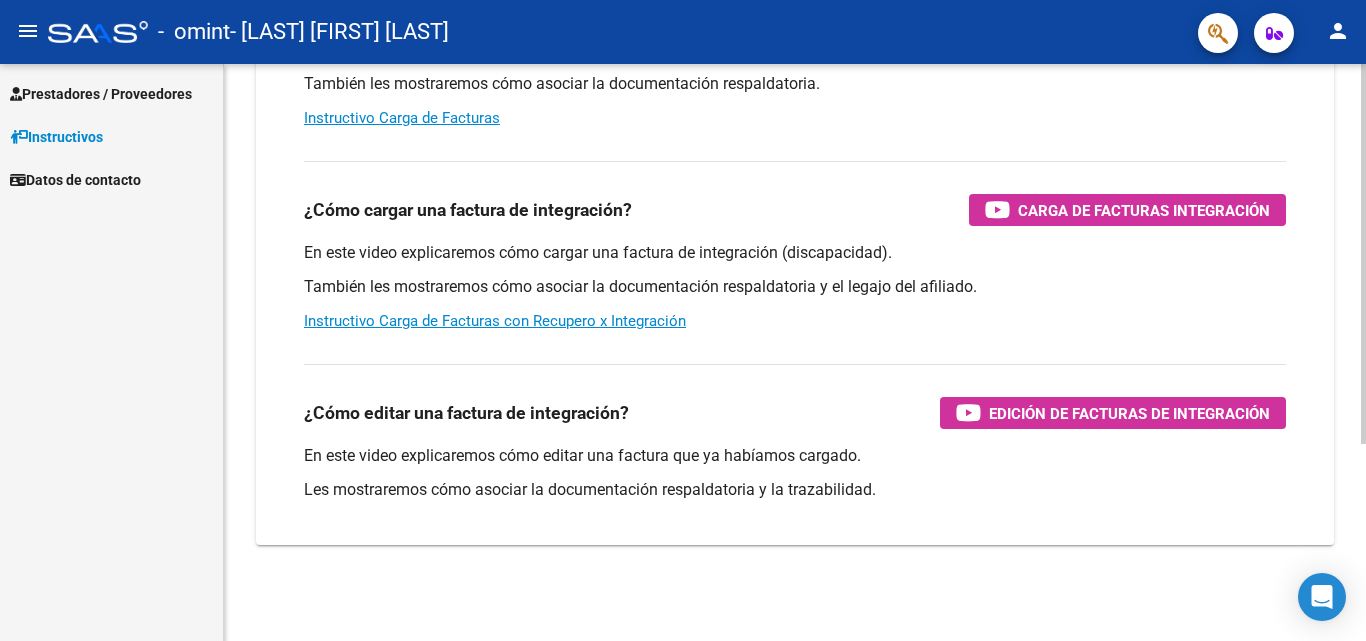 click 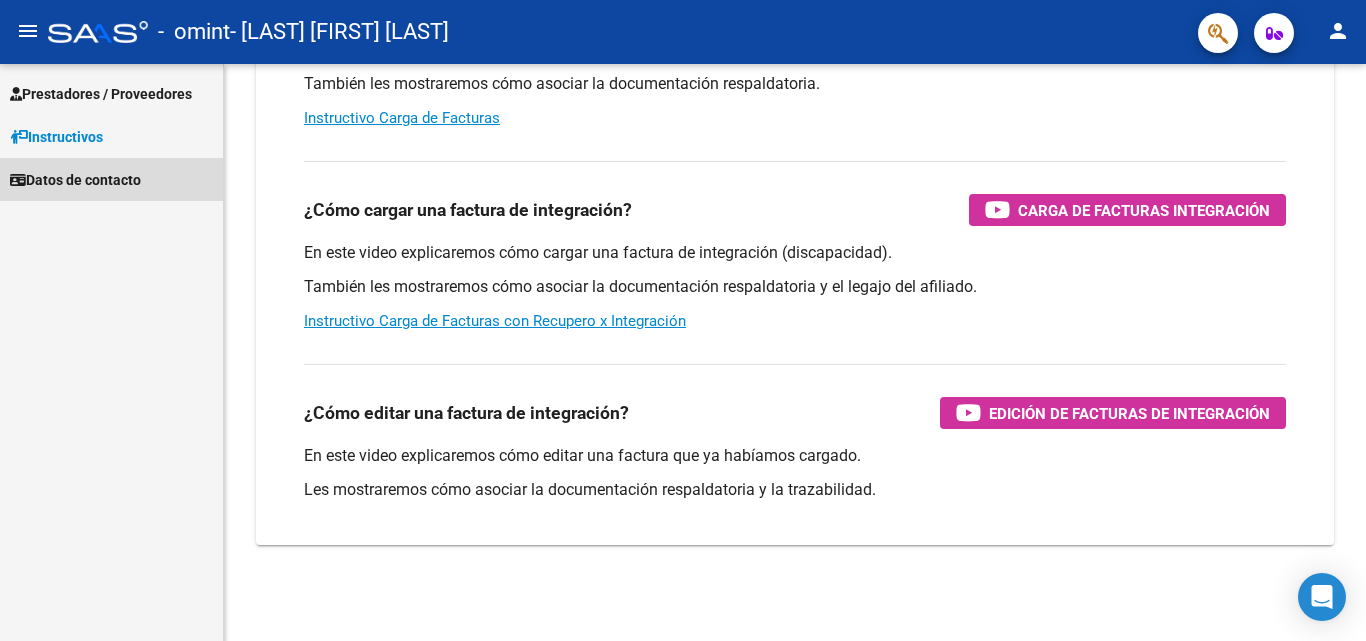 click on "Datos de contacto" at bounding box center [75, 180] 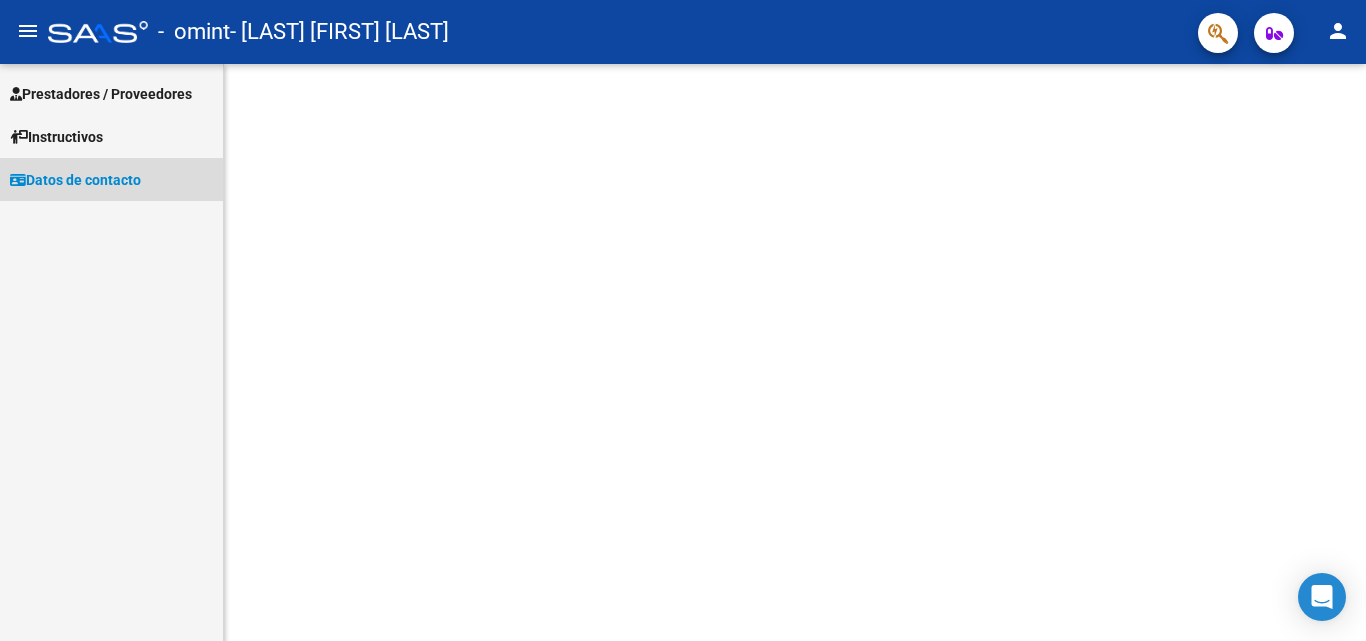 scroll, scrollTop: 0, scrollLeft: 0, axis: both 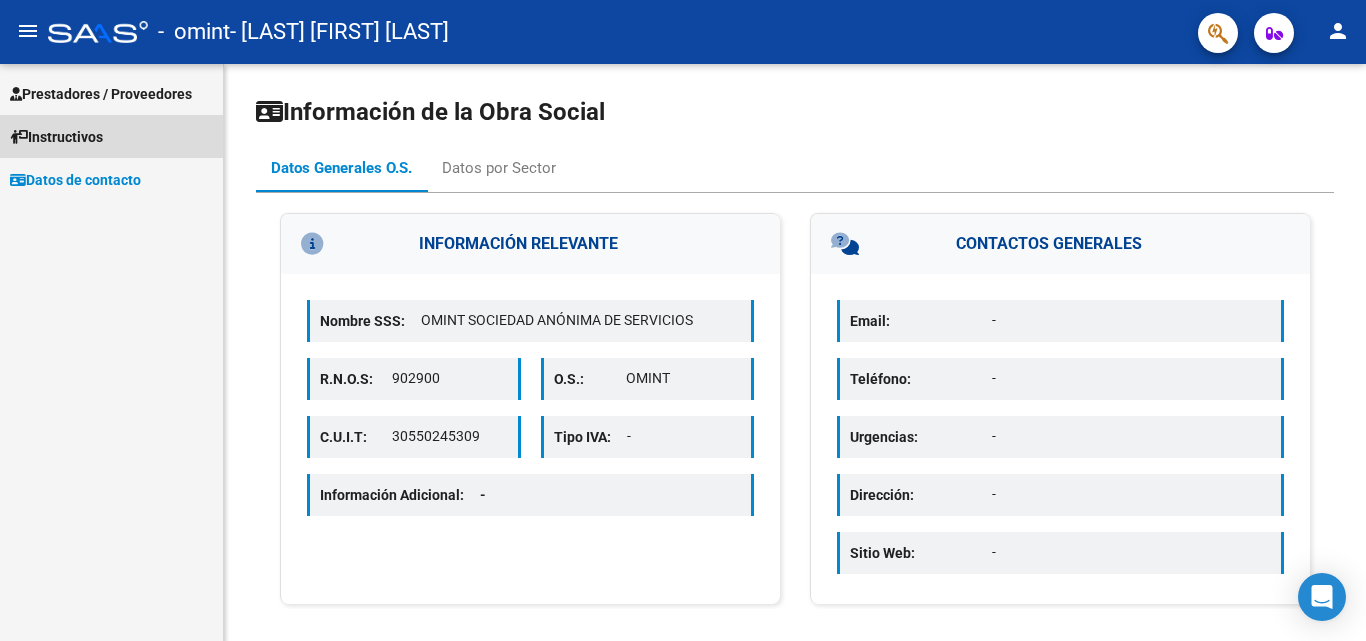 click on "Instructivos" at bounding box center (56, 137) 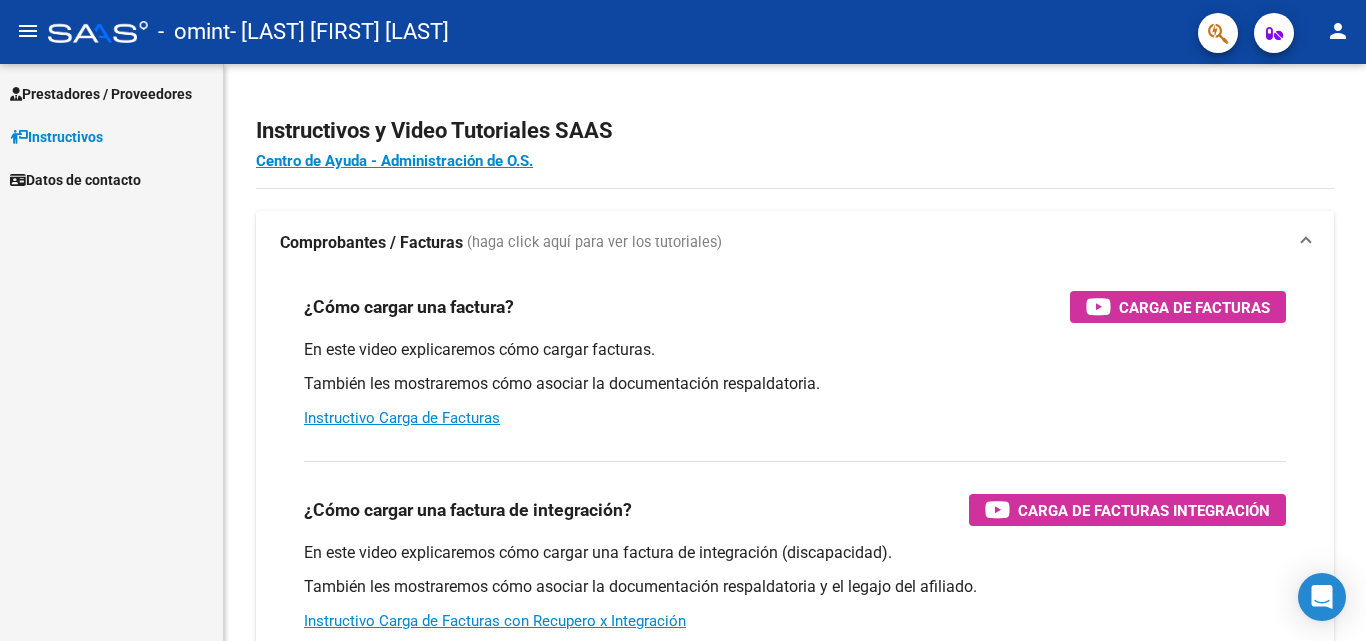 click on "Prestadores / Proveedores" at bounding box center (101, 94) 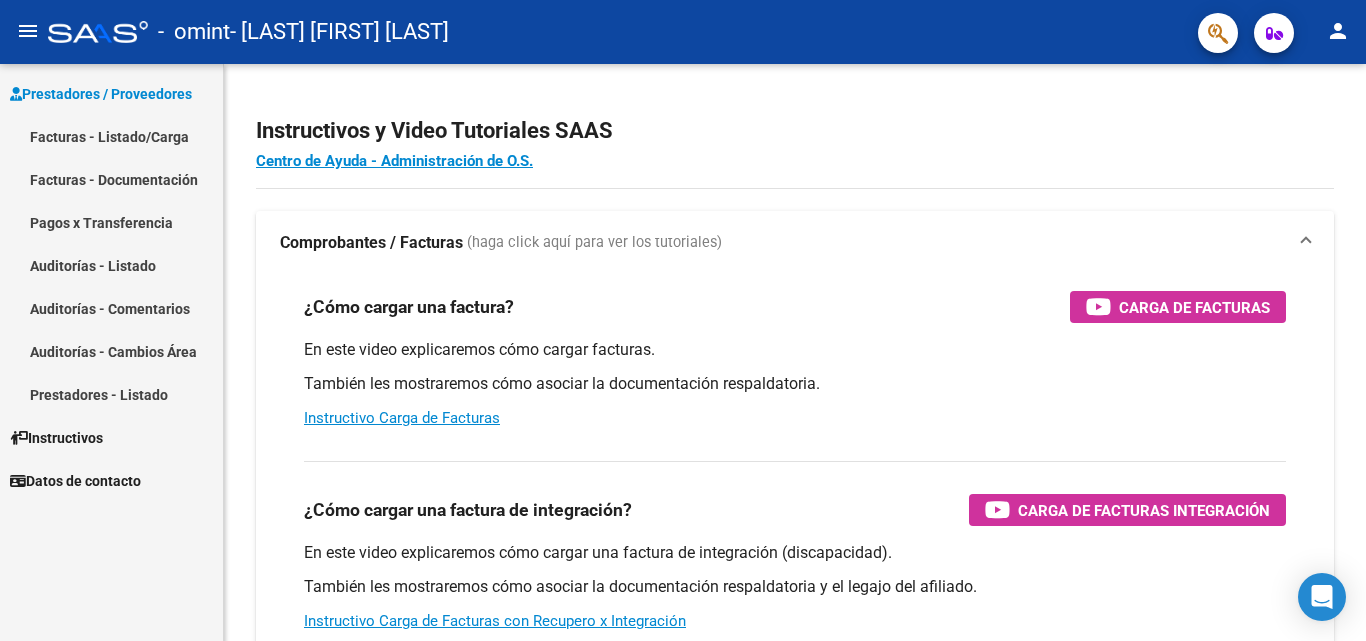 click on "Pagos x Transferencia" at bounding box center [111, 222] 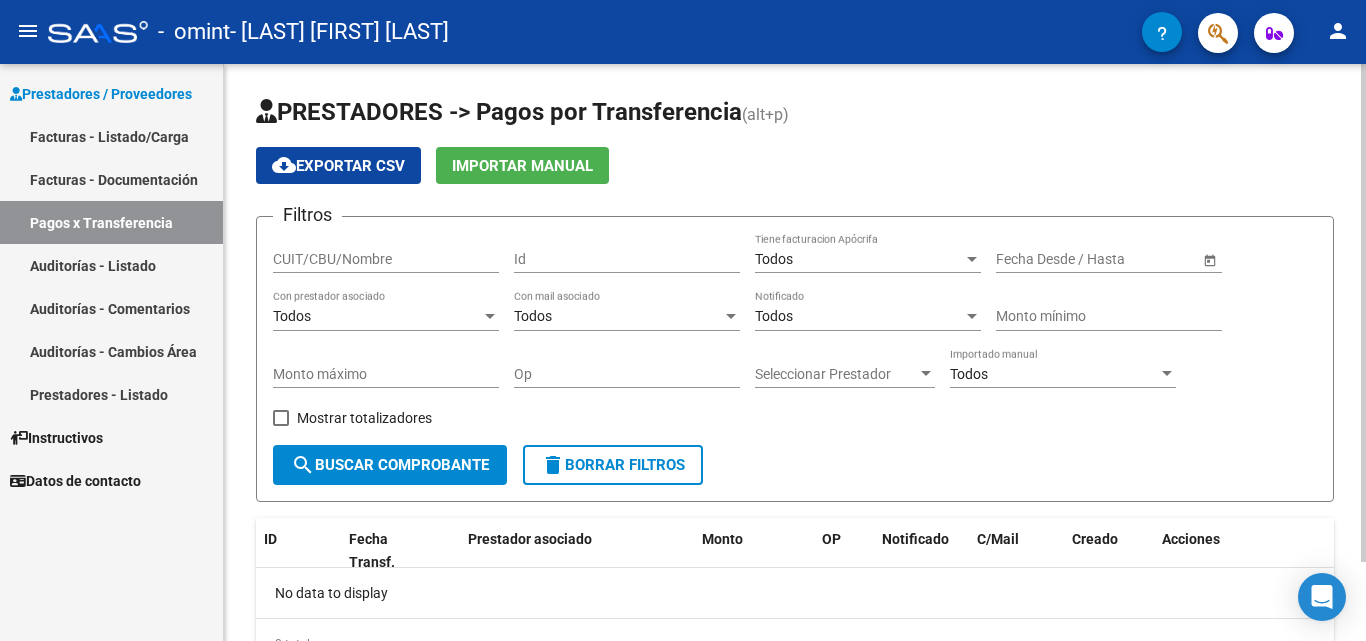 click 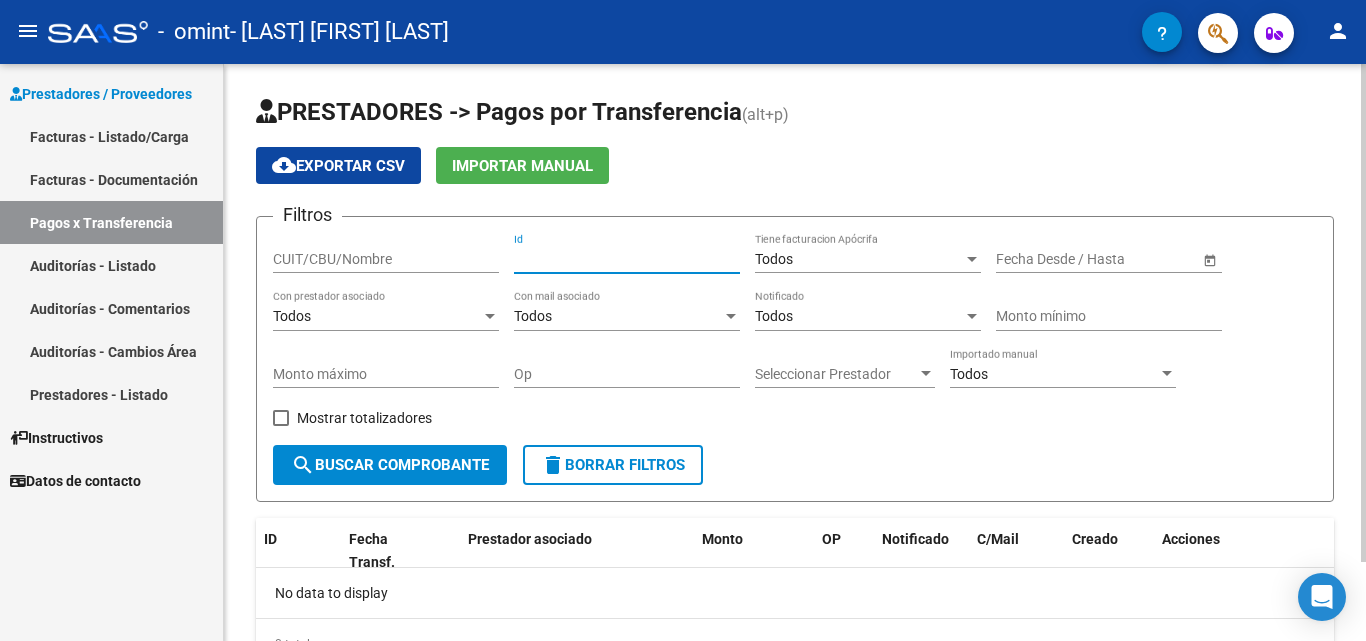 click on "Id" at bounding box center (627, 259) 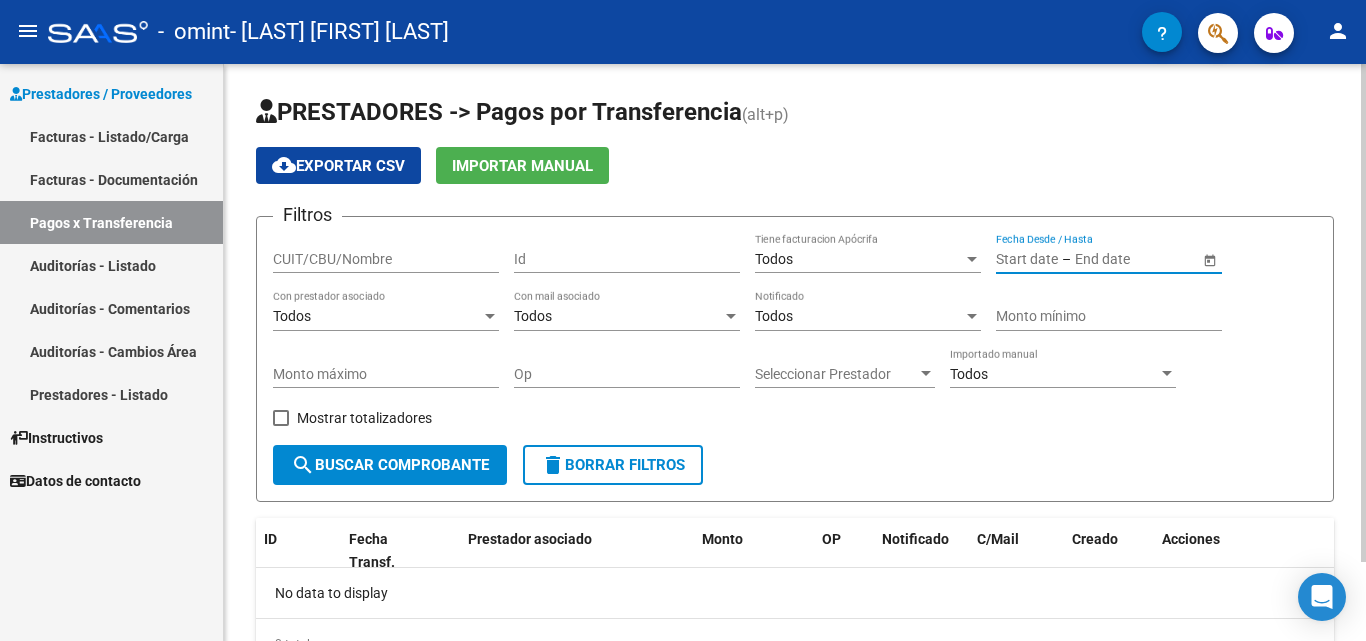 click at bounding box center (1027, 259) 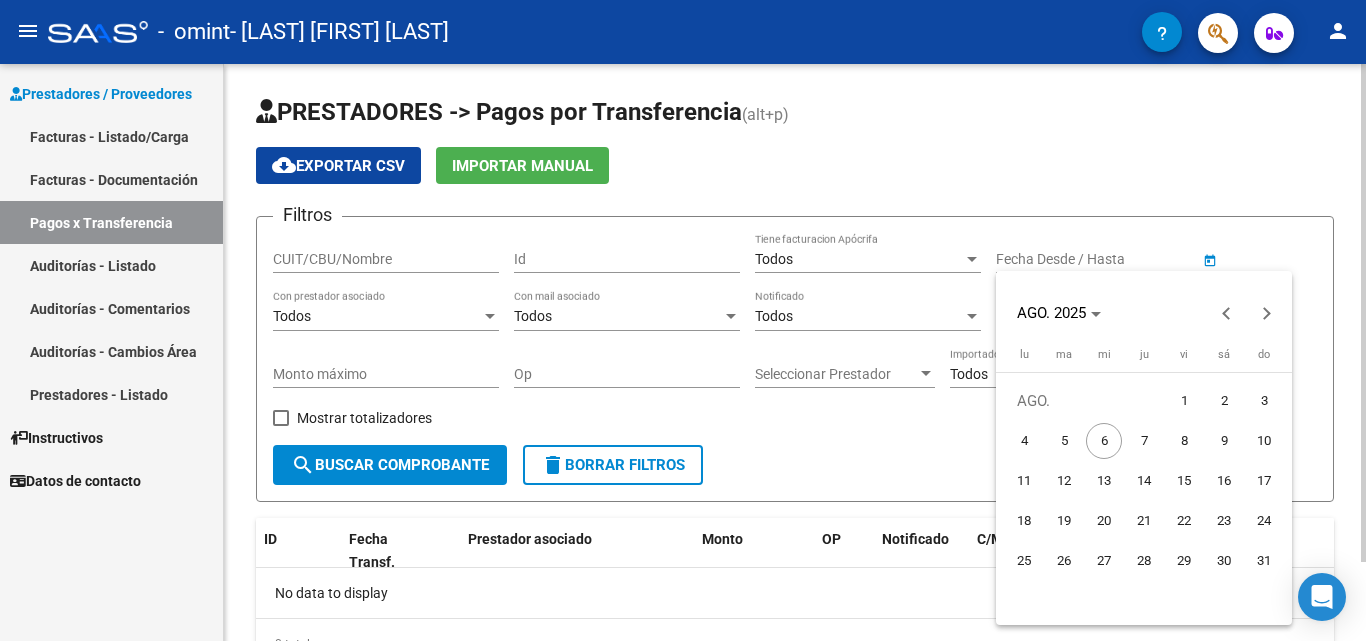 click at bounding box center [683, 320] 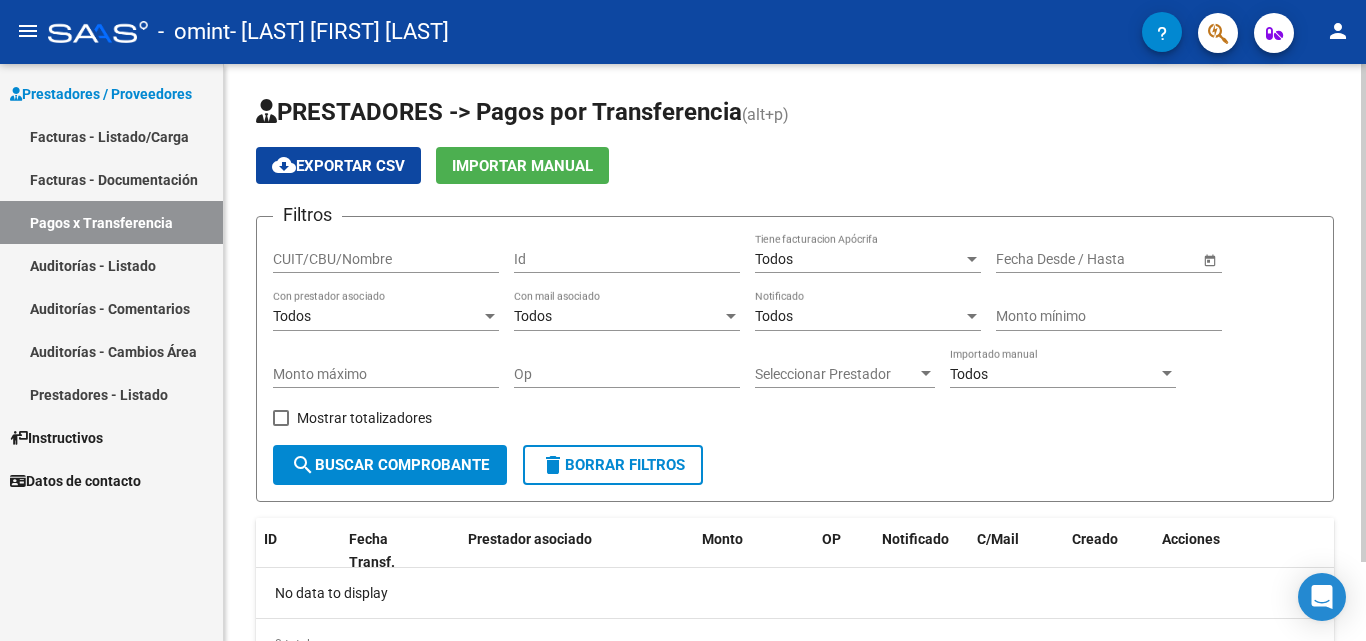 click on "PRESTADORES -> Pagos por Transferencia (alt+p) cloud_download  Exportar CSV   Importar Manual Filtros CUIT/CBU/Nombre Id Todos Tiene facturacion Apócrifa Start date – End date Fecha Desde / Hasta Todos Con prestador asociado Todos Con mail asociado Todos Notificado Monto mínimo Monto máximo Op Seleccionar Prestador Seleccionar Prestador Todos Importado manual    Mostrar totalizadores  search  Buscar Comprobante  delete  Borrar Filtros" 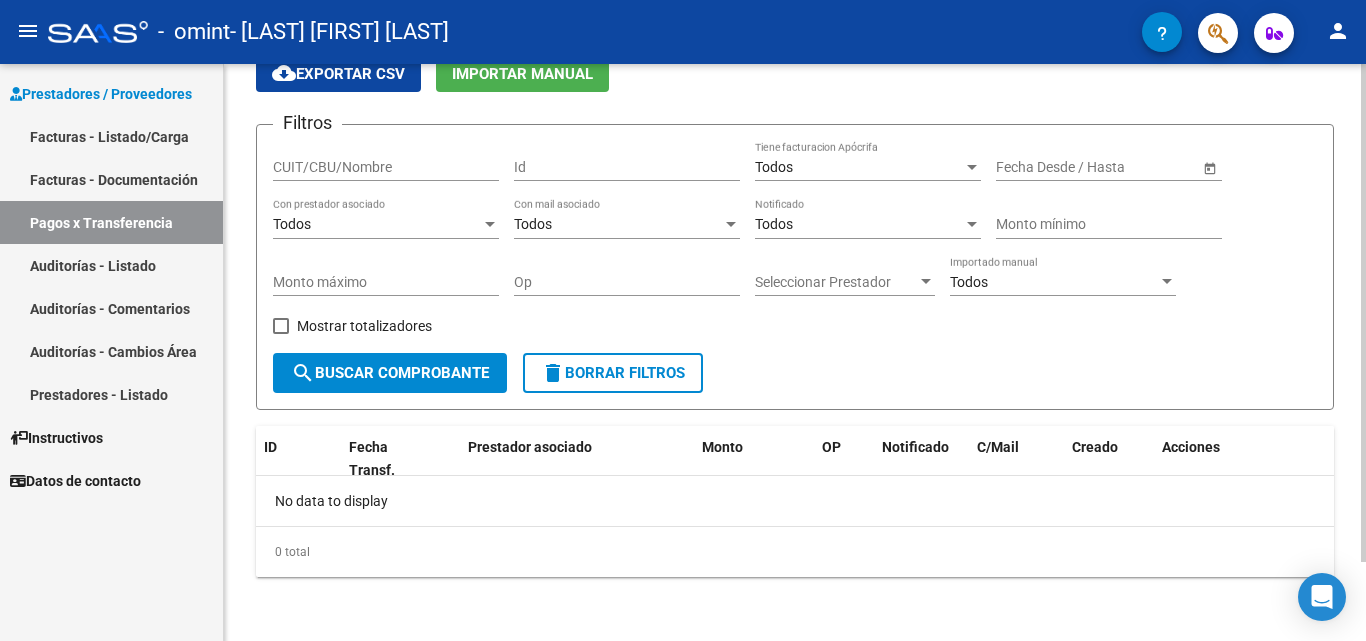 click 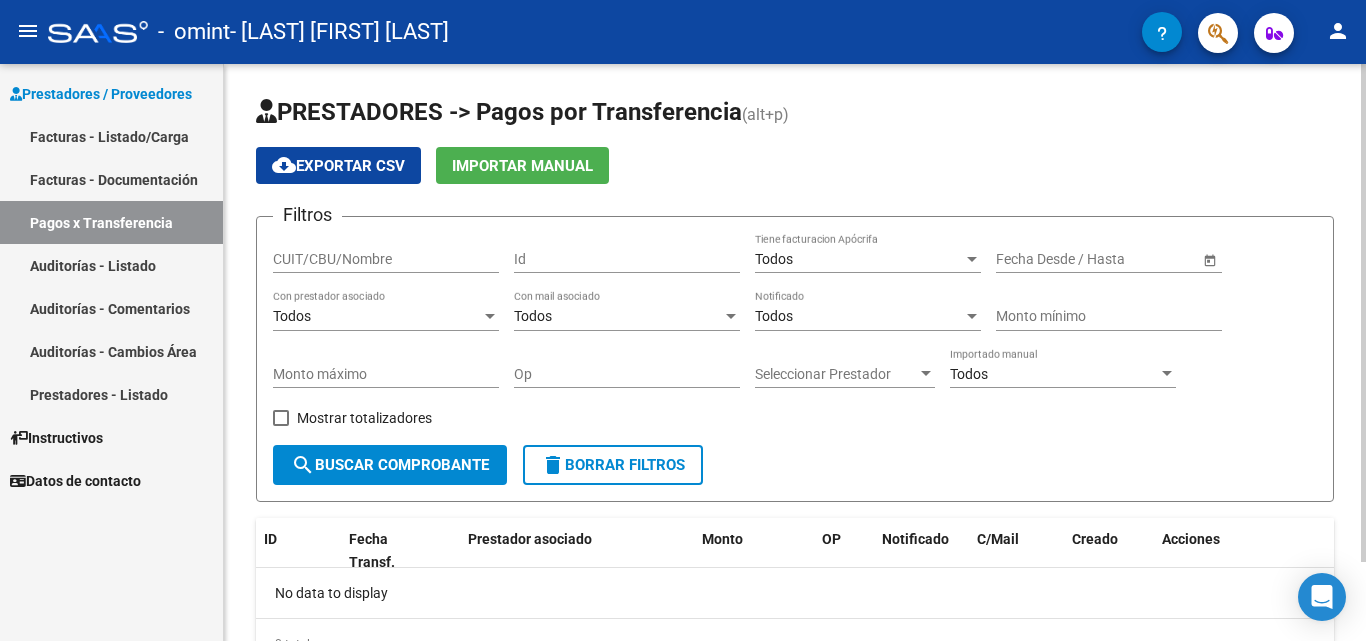 click 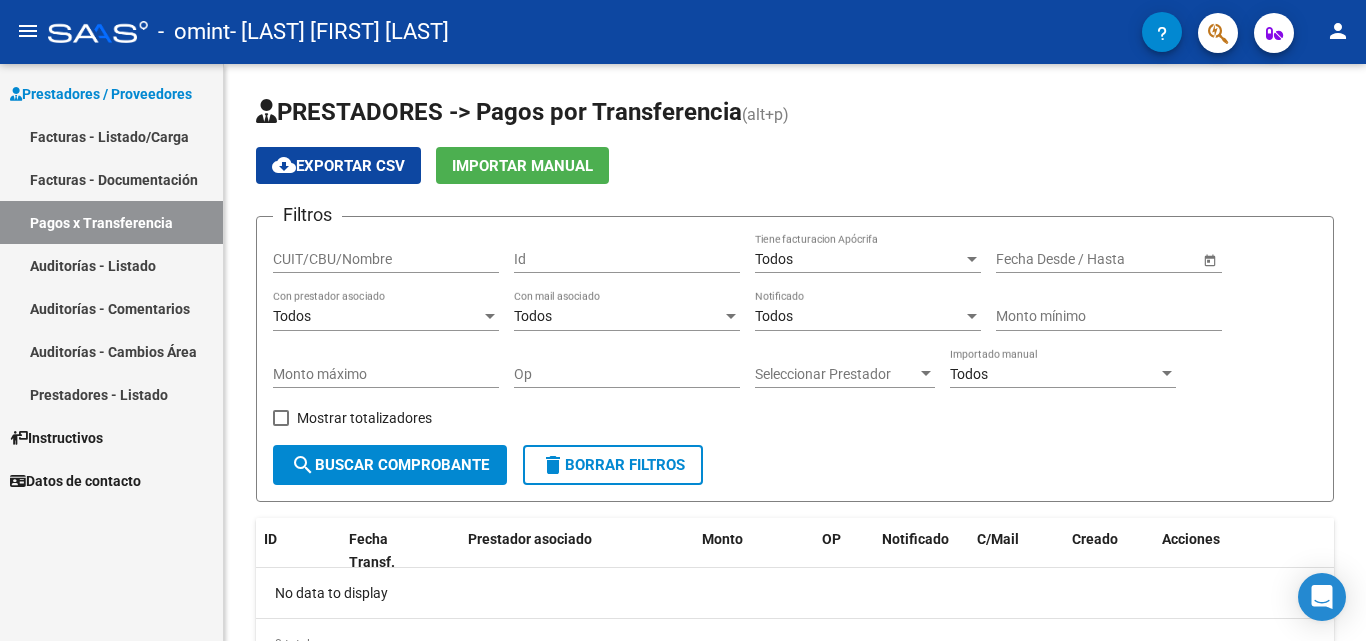 click on "Facturas - Documentación" at bounding box center [111, 179] 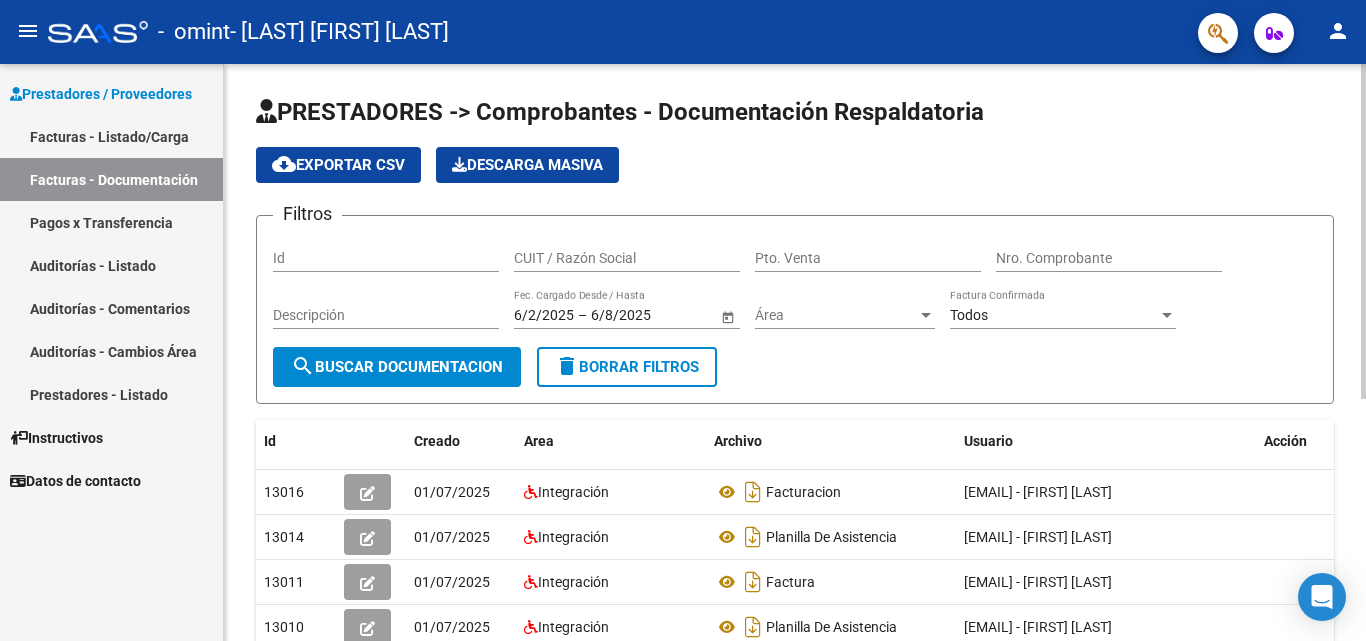 scroll, scrollTop: 416, scrollLeft: 0, axis: vertical 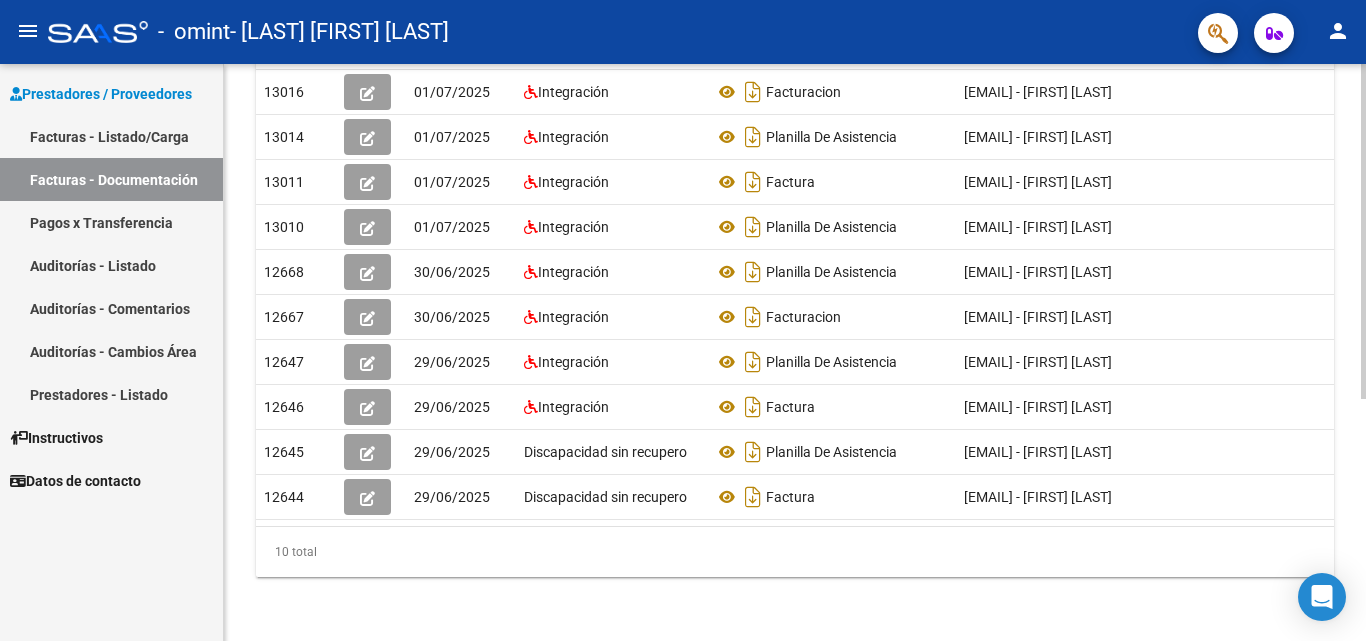 click 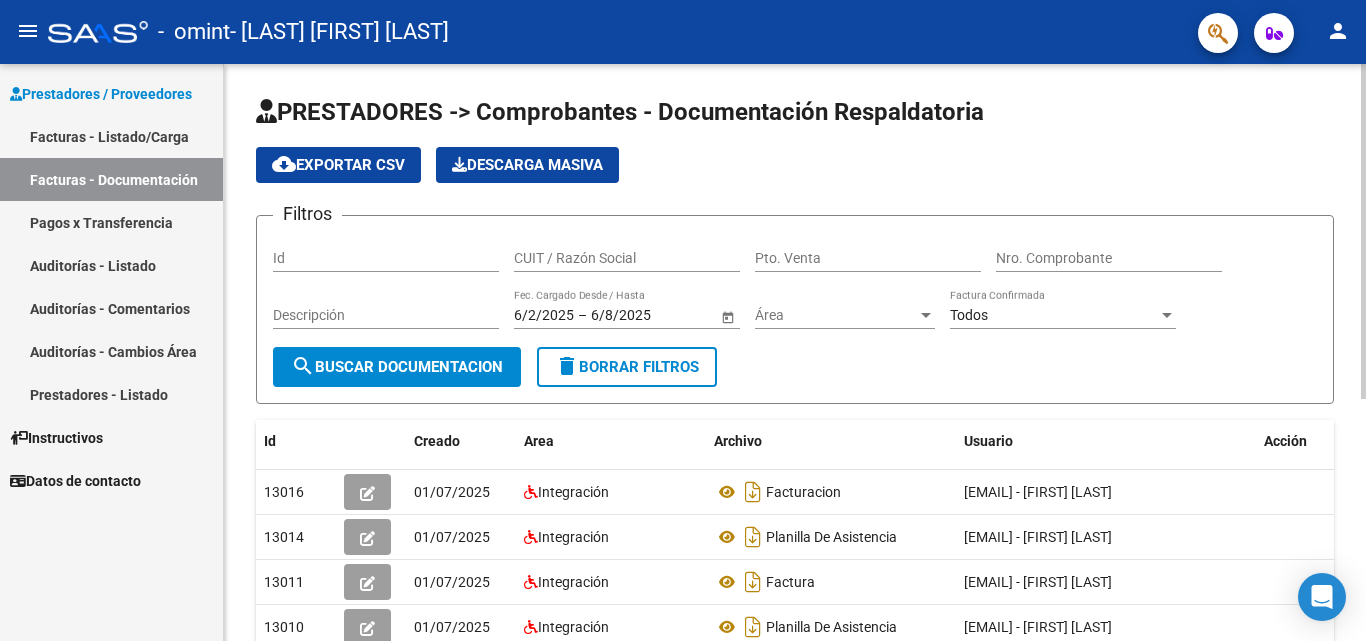 click 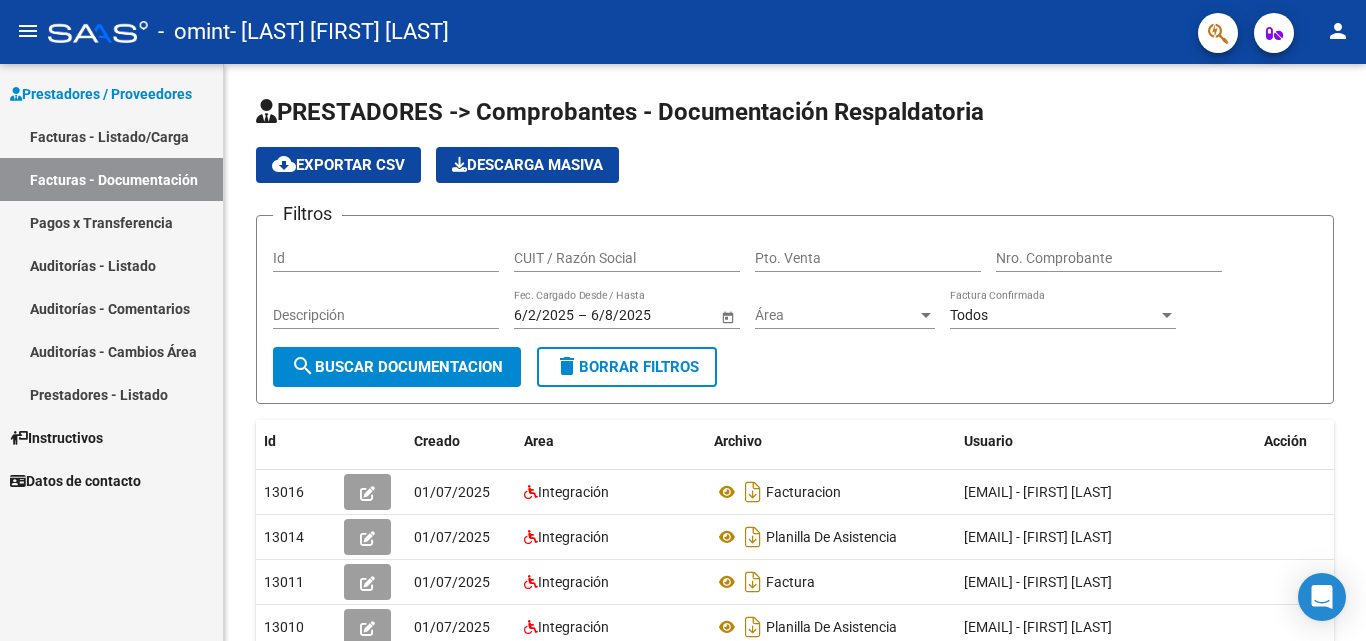 click on "Facturas - Listado/Carga" at bounding box center (111, 136) 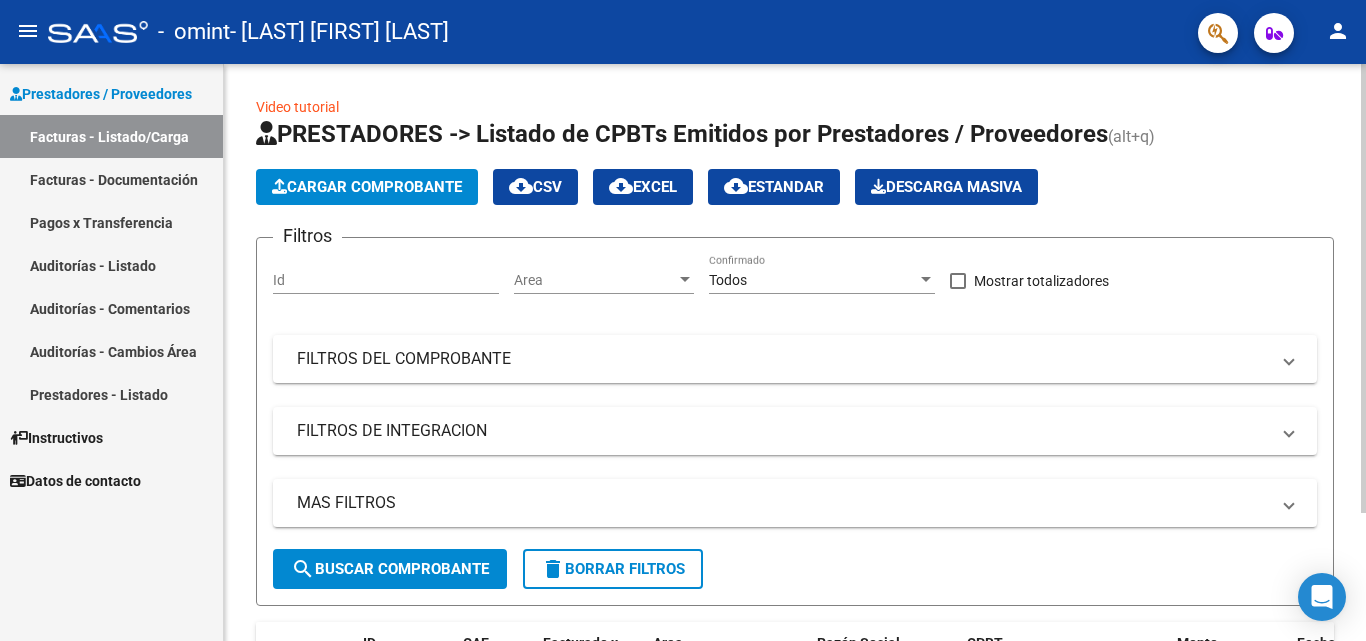 click on "Id" at bounding box center (386, 280) 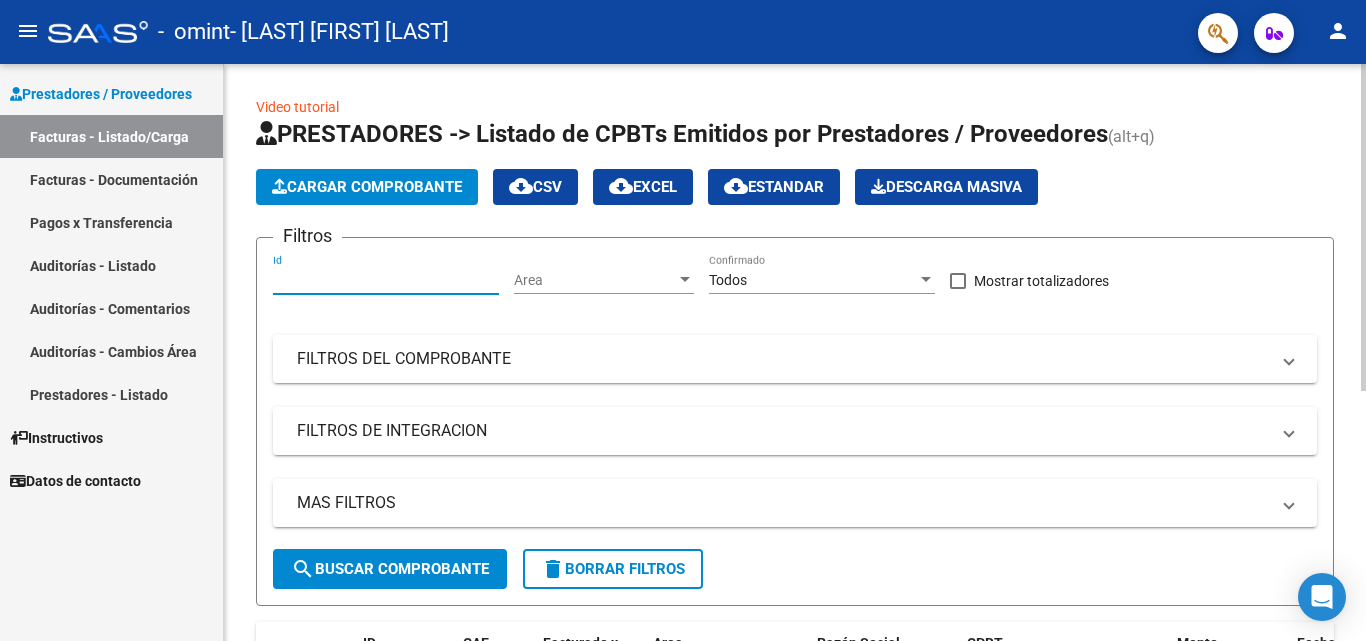 click on "Area Area" 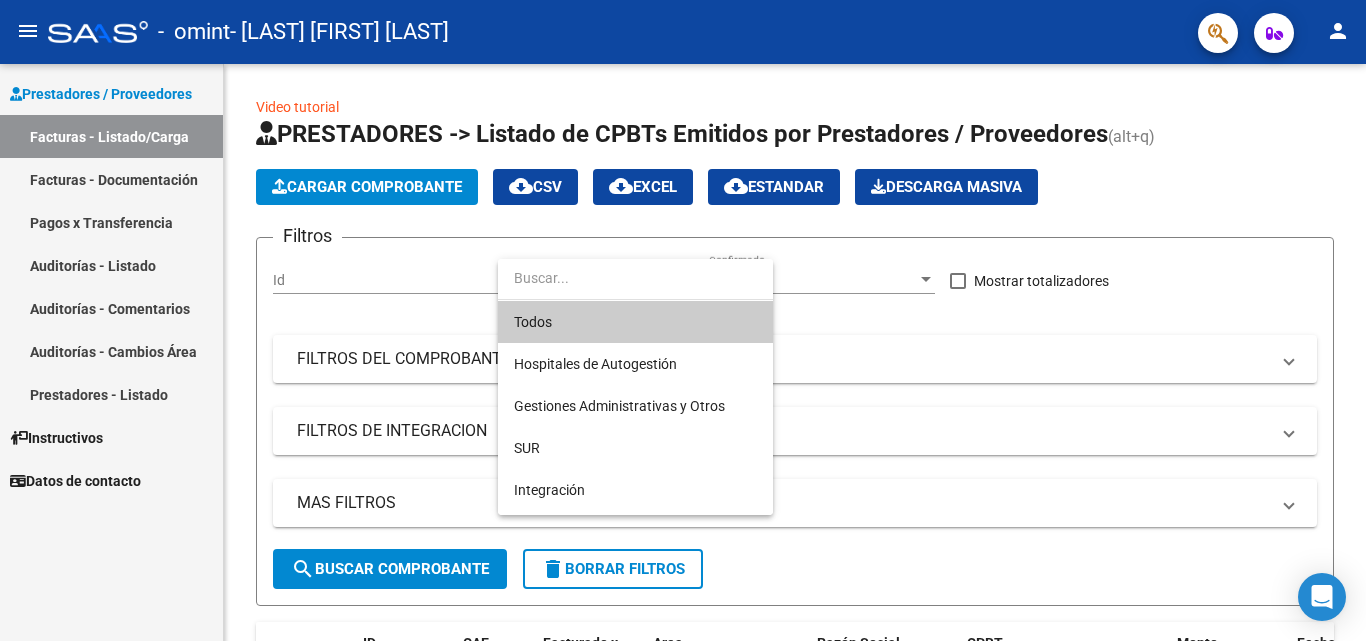 scroll, scrollTop: 206, scrollLeft: 0, axis: vertical 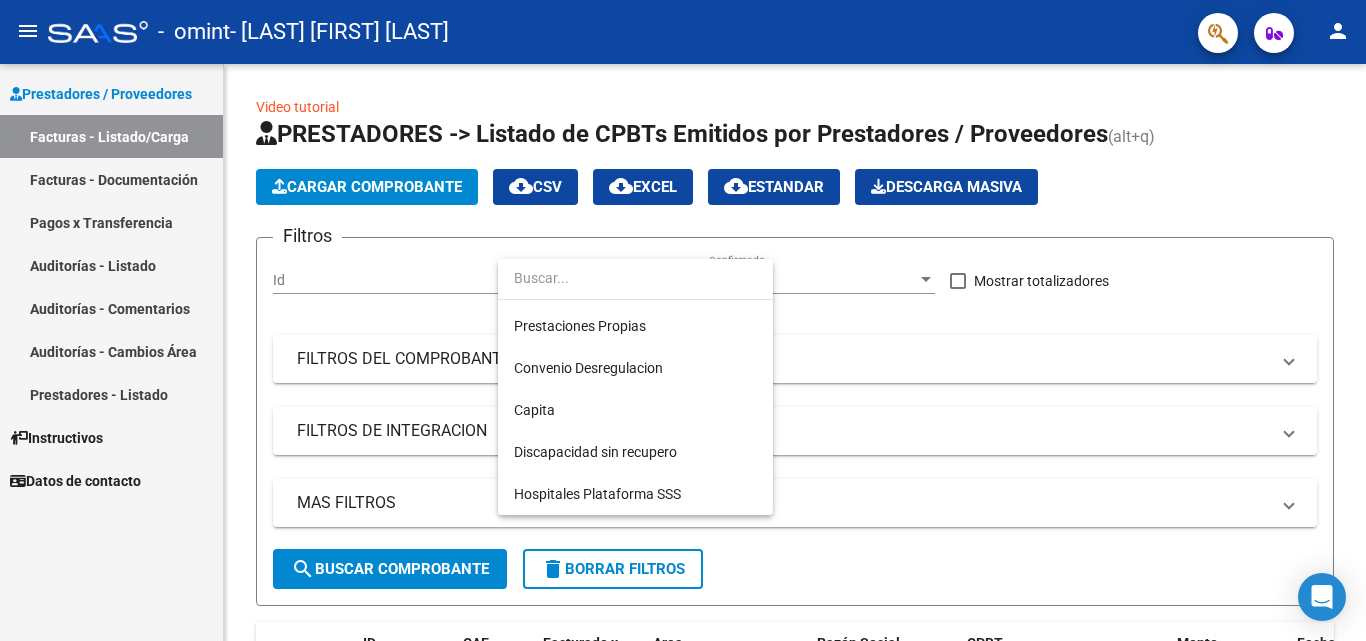 click at bounding box center (683, 320) 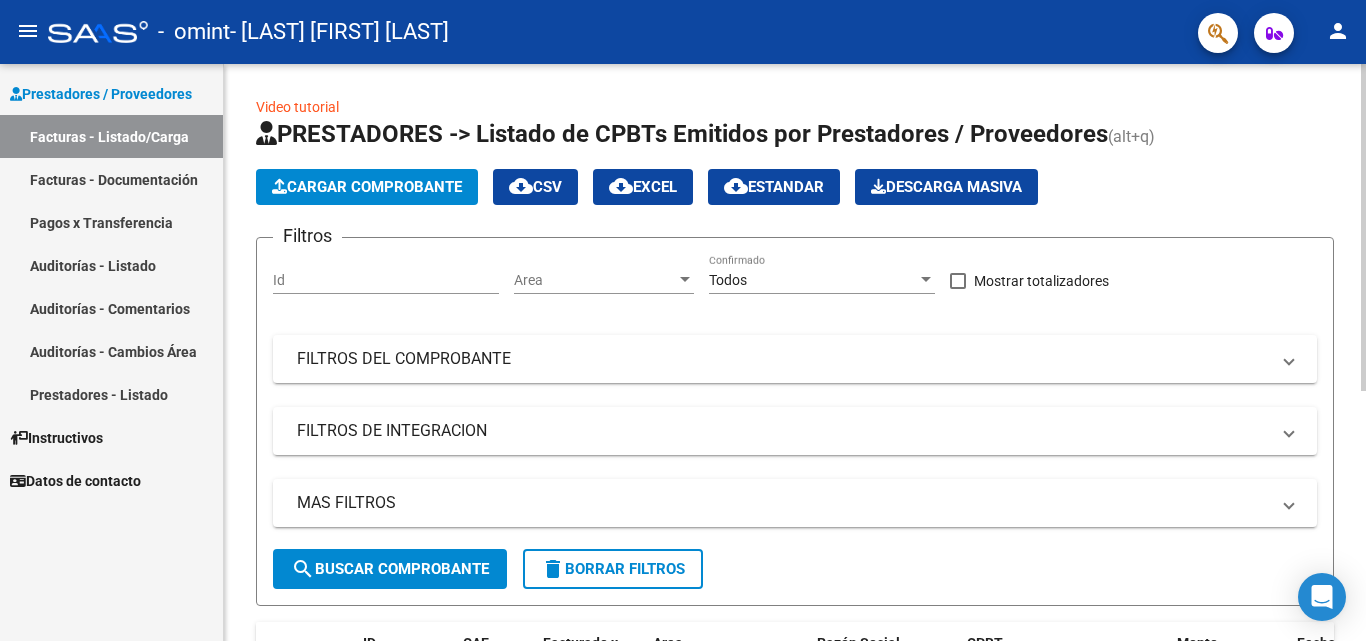 scroll, scrollTop: 441, scrollLeft: 0, axis: vertical 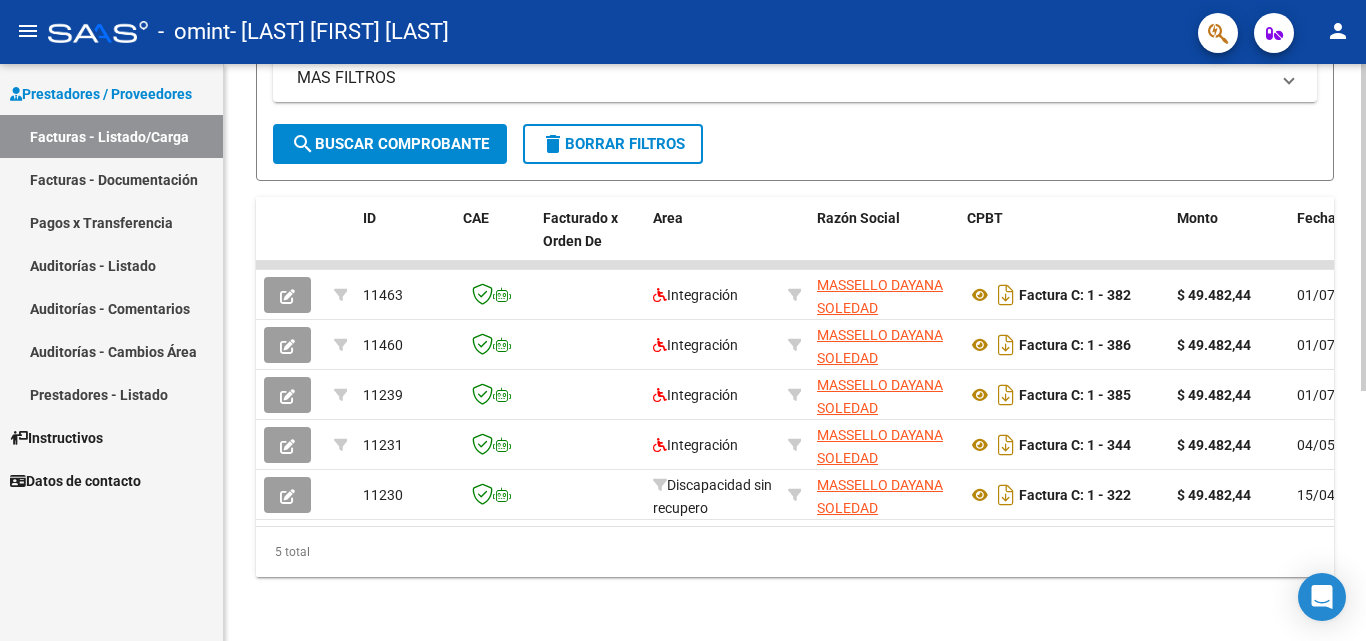 click 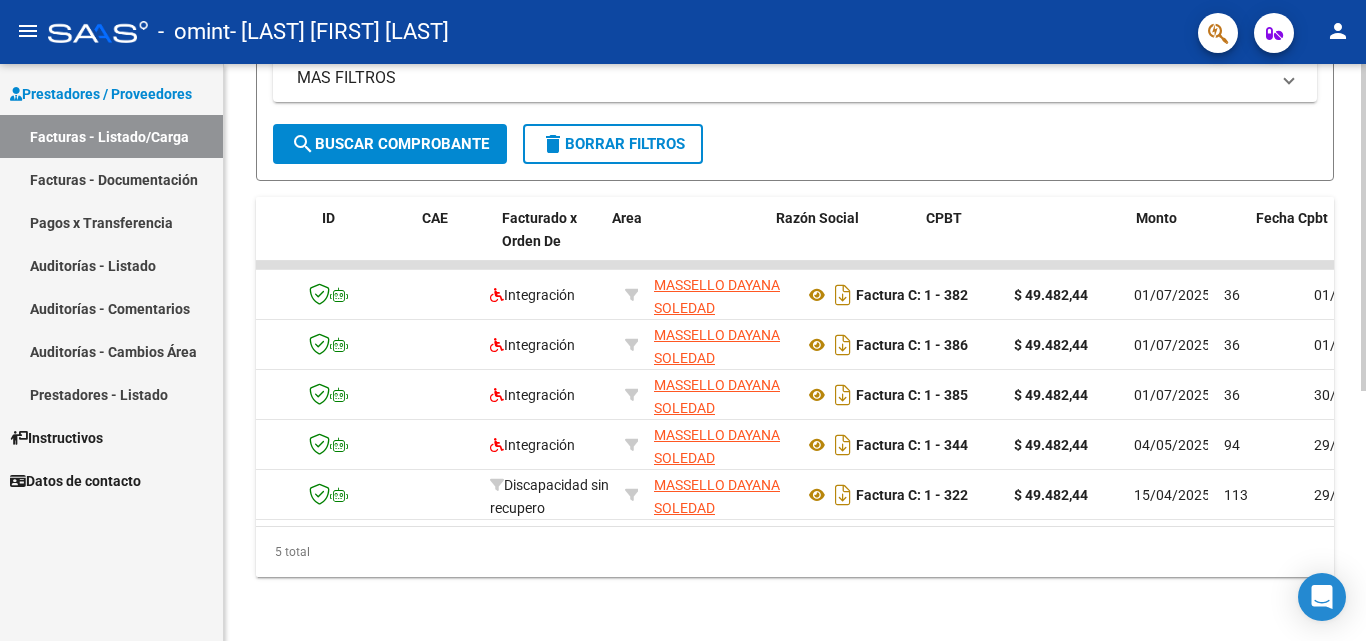 scroll, scrollTop: 0, scrollLeft: 0, axis: both 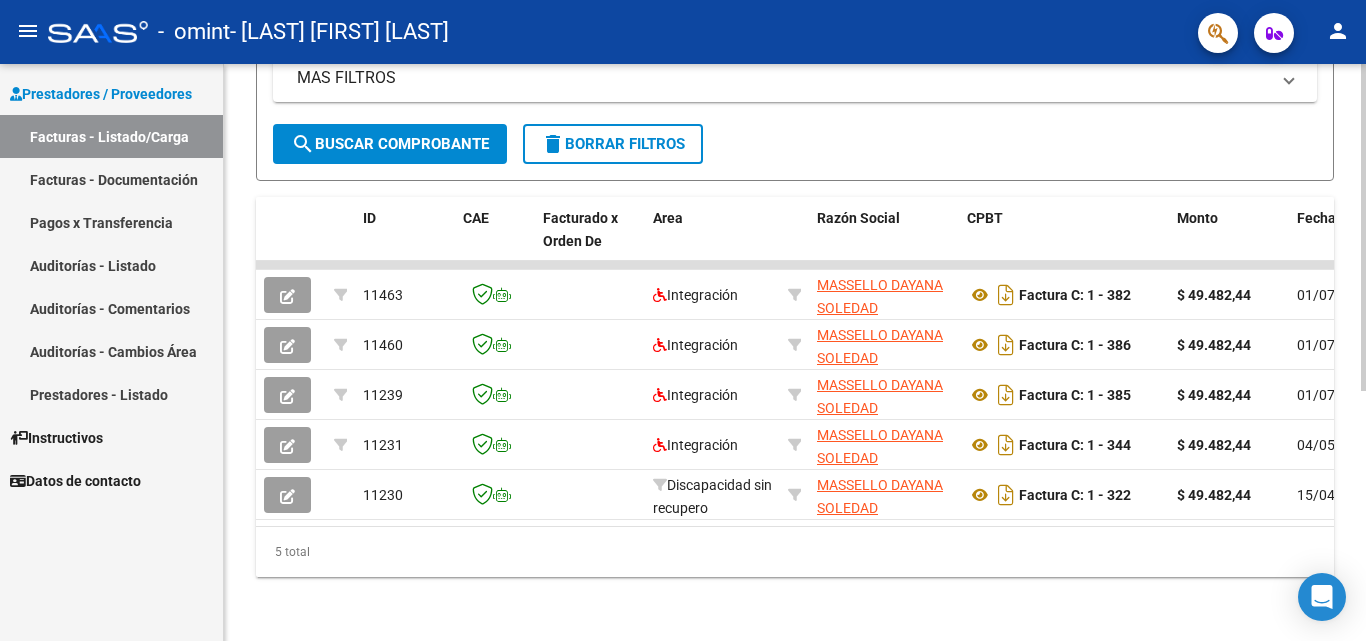 click on "Video tutorial   PRESTADORES -> Listado de CPBTs Emitidos por Prestadores / Proveedores (alt+q)   Cargar Comprobante
cloud_download  CSV  cloud_download  EXCEL  cloud_download  Estandar   Descarga Masiva
Filtros Id Area Area Todos Confirmado   Mostrar totalizadores   FILTROS DEL COMPROBANTE  Comprobante Tipo Comprobante Tipo Start date – End date Fec. Comprobante Desde / Hasta Días Emisión Desde(cant. días) Días Emisión Hasta(cant. días) CUIT / Razón Social Pto. Venta Nro. Comprobante Código SSS CAE Válido CAE Válido Todos Cargado Módulo Hosp. Todos Tiene facturacion Apócrifa Hospital Refes  FILTROS DE INTEGRACION  Período De Prestación Campos del Archivo de Rendición Devuelto x SSS (dr_envio) Todos Rendido x SSS (dr_envio) Tipo de Registro Tipo de Registro Período Presentación Período Presentación Campos del Legajo Asociado (preaprobación) Afiliado Legajo (cuil/nombre) Todos Solo facturas preaprobadas  MAS FILTROS  Todos Con Doc. Respaldatoria Todos Con Trazabilidad Todos – –" 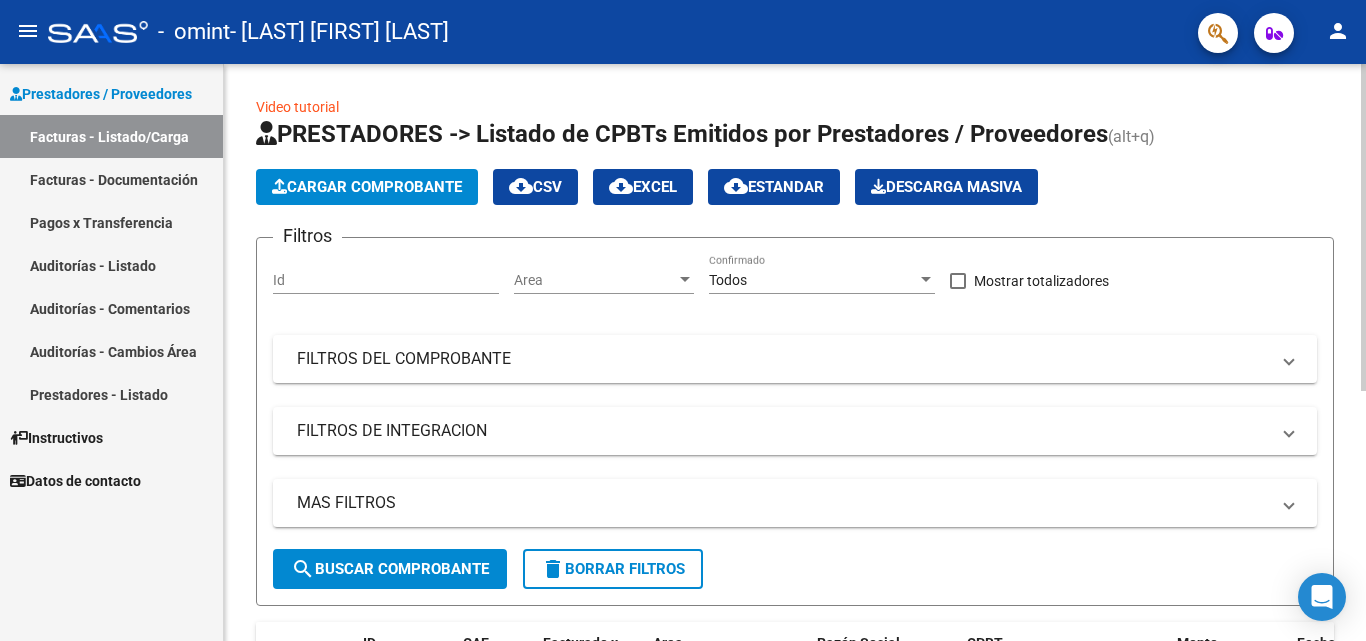 click 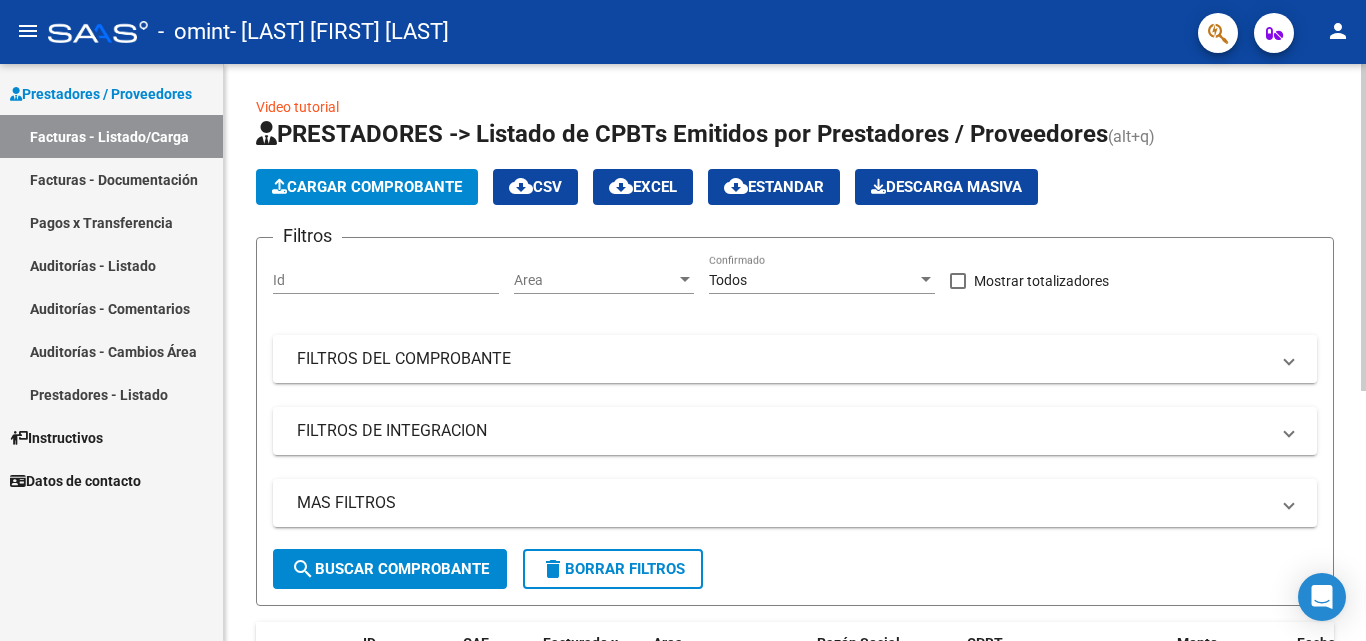 click on "FILTROS DEL COMPROBANTE" at bounding box center (783, 359) 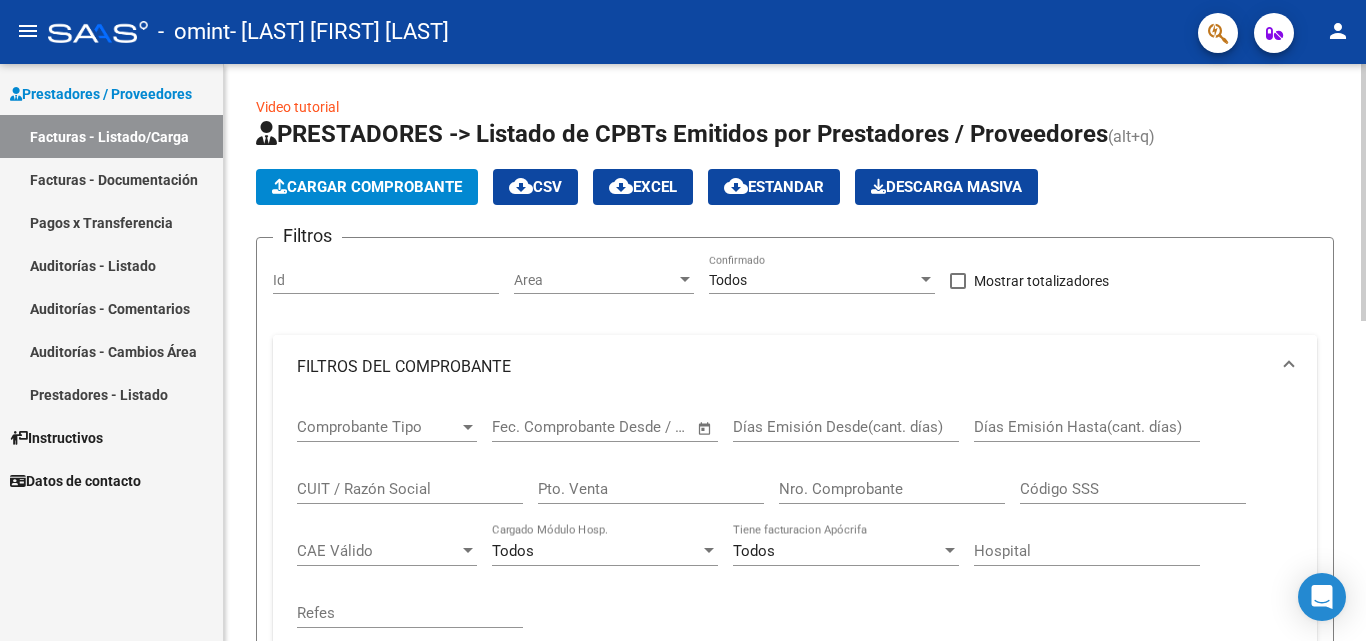 click on "FILTROS DEL COMPROBANTE" at bounding box center [783, 367] 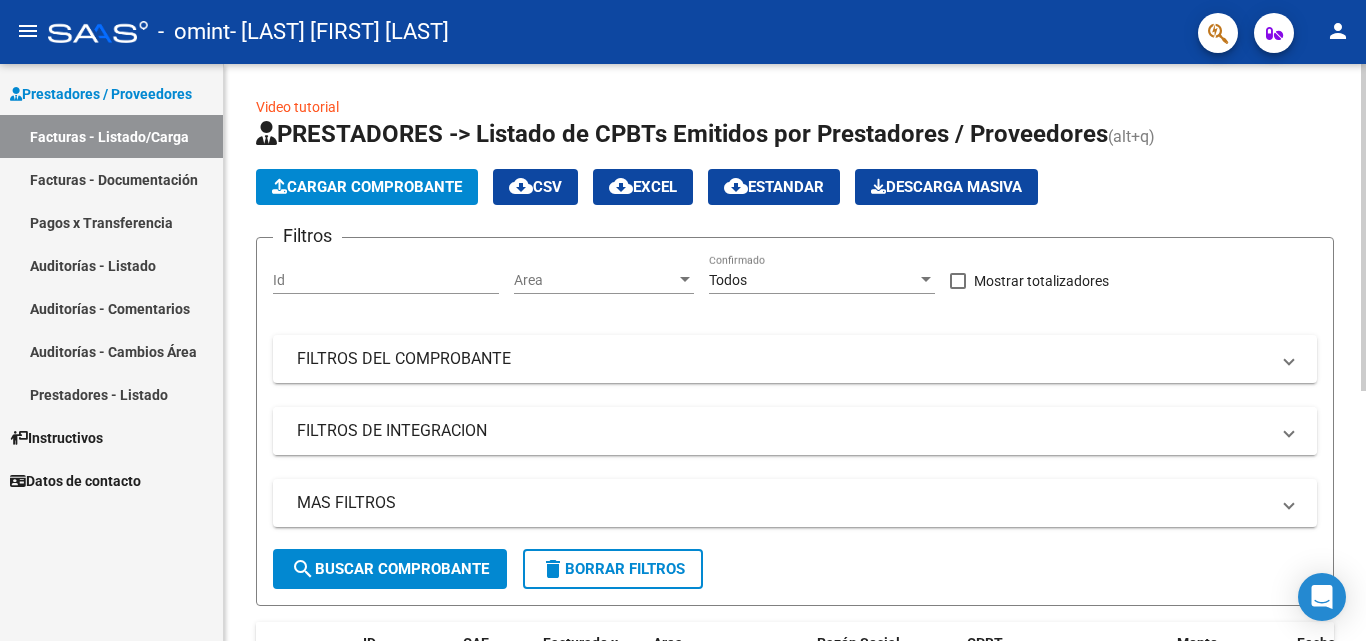 click on "FILTROS DE INTEGRACION" at bounding box center (783, 431) 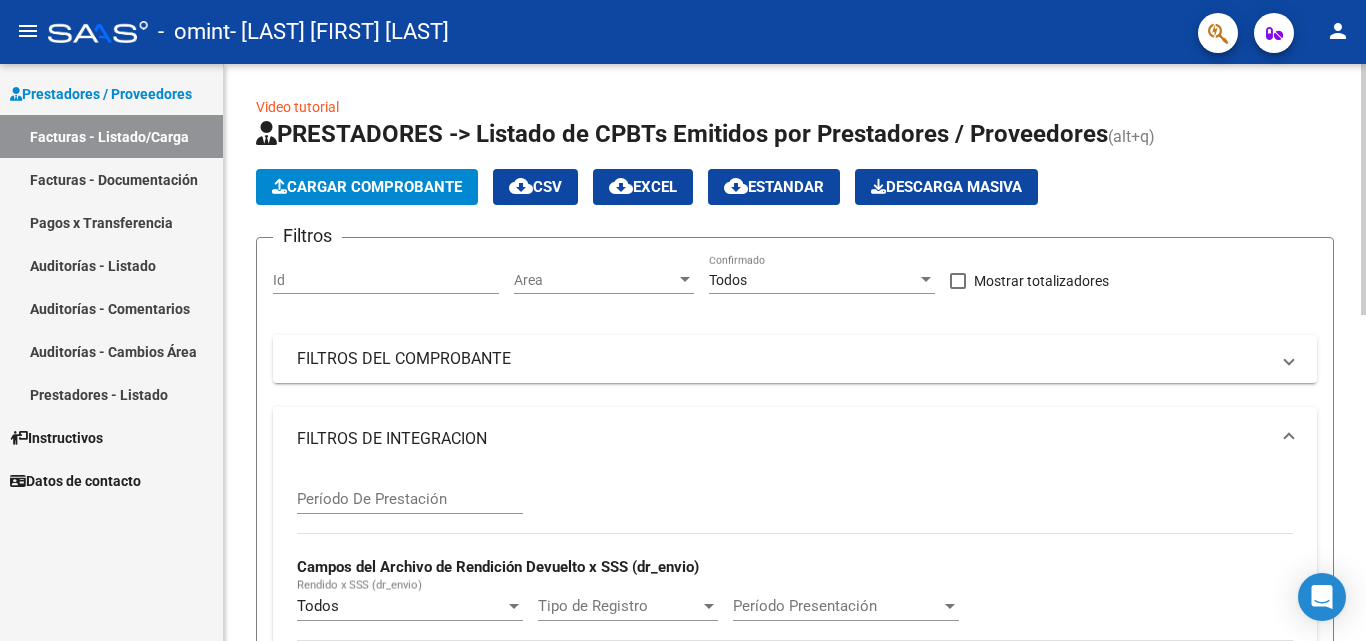 click on "FILTROS DE INTEGRACION" at bounding box center [783, 439] 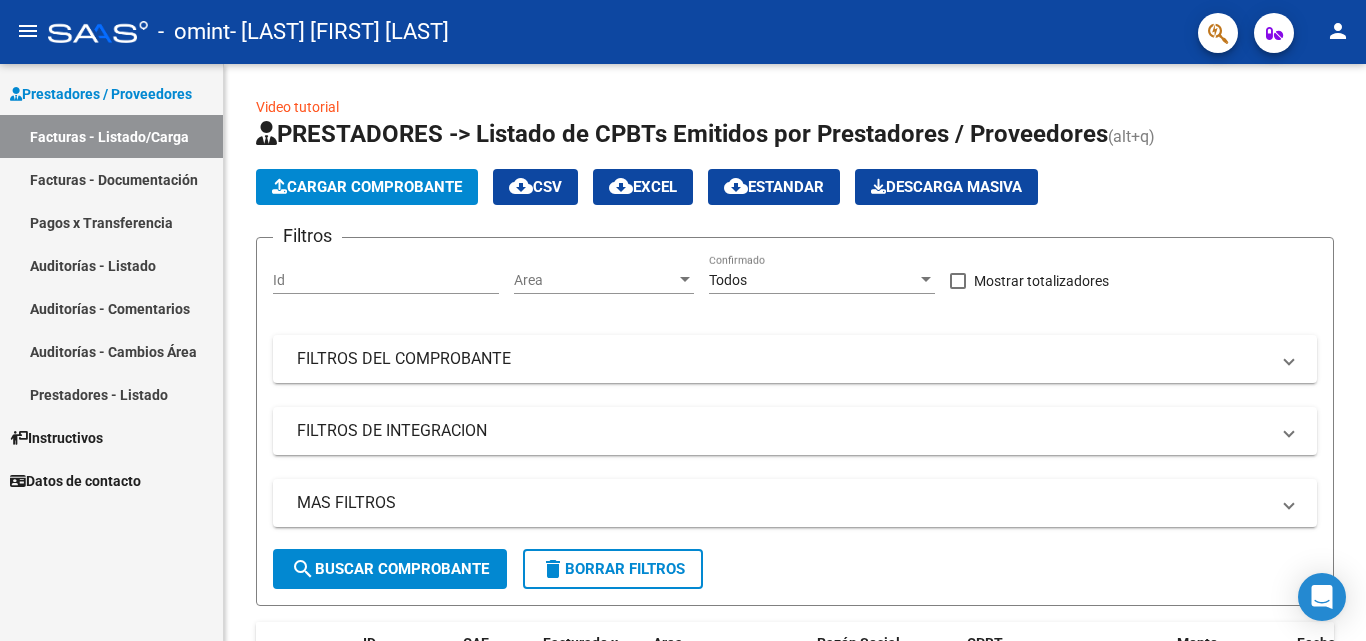 click on "Facturas - Documentación" at bounding box center [111, 179] 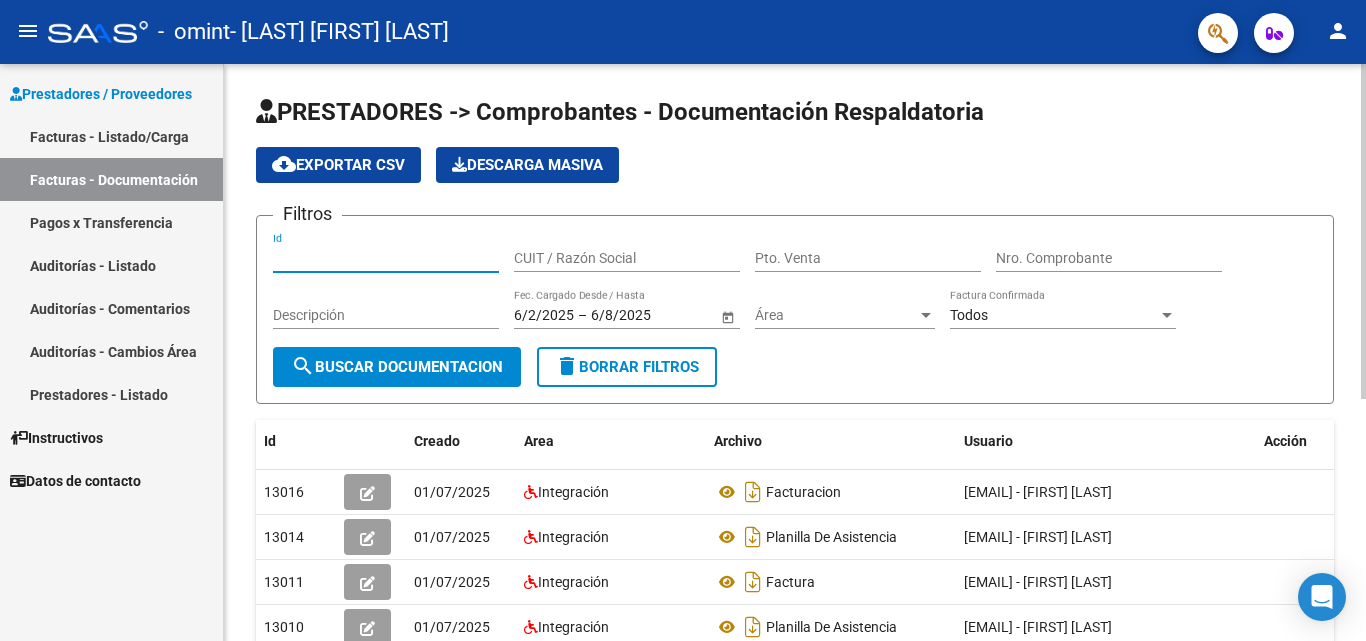 click on "Id" at bounding box center (386, 258) 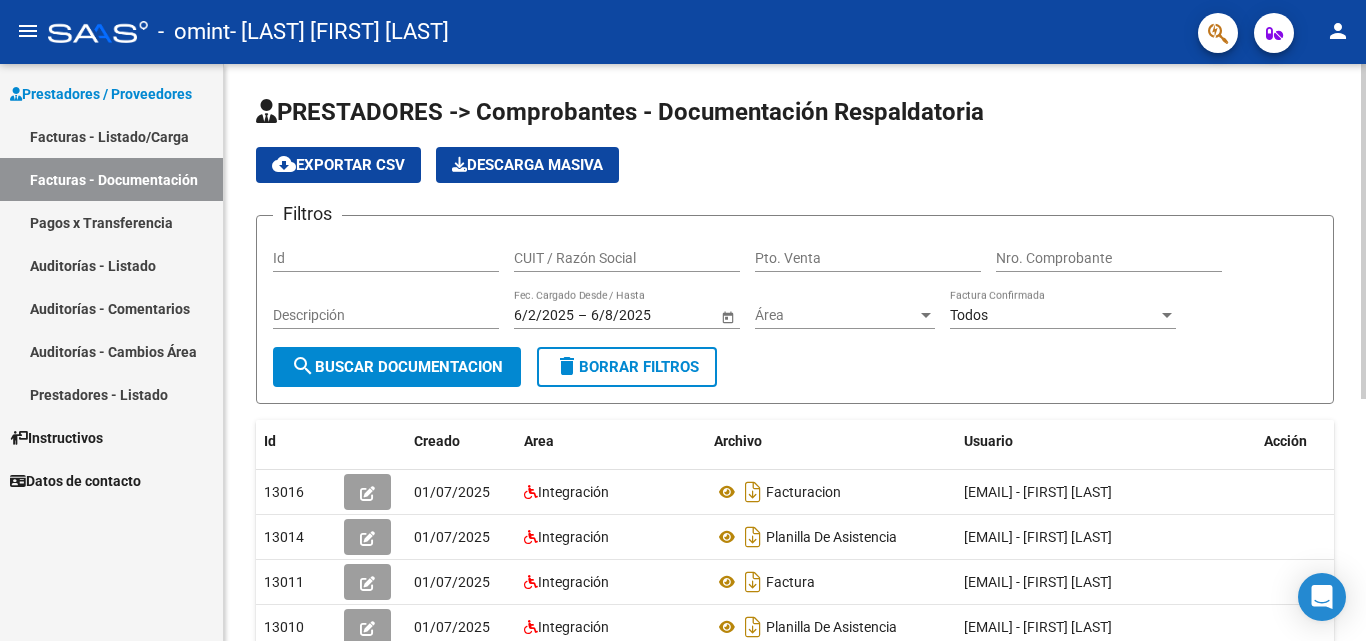 click on "CUIT / Razón Social" 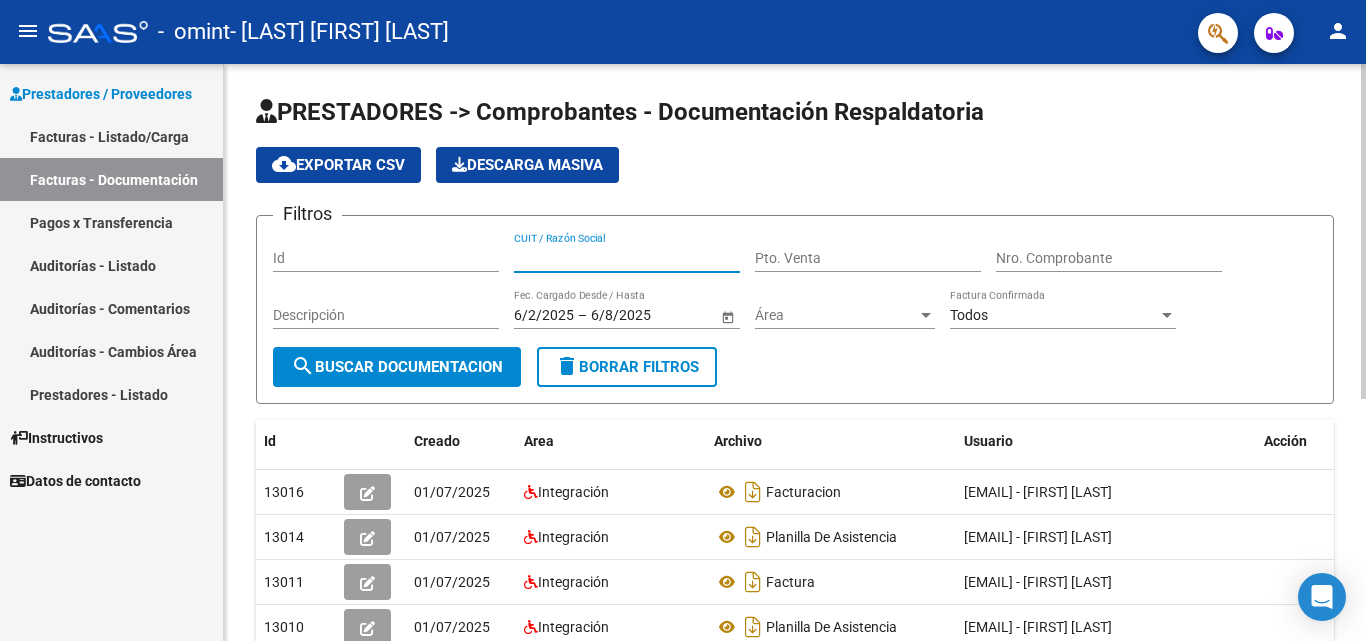 click on "Id" at bounding box center (386, 258) 